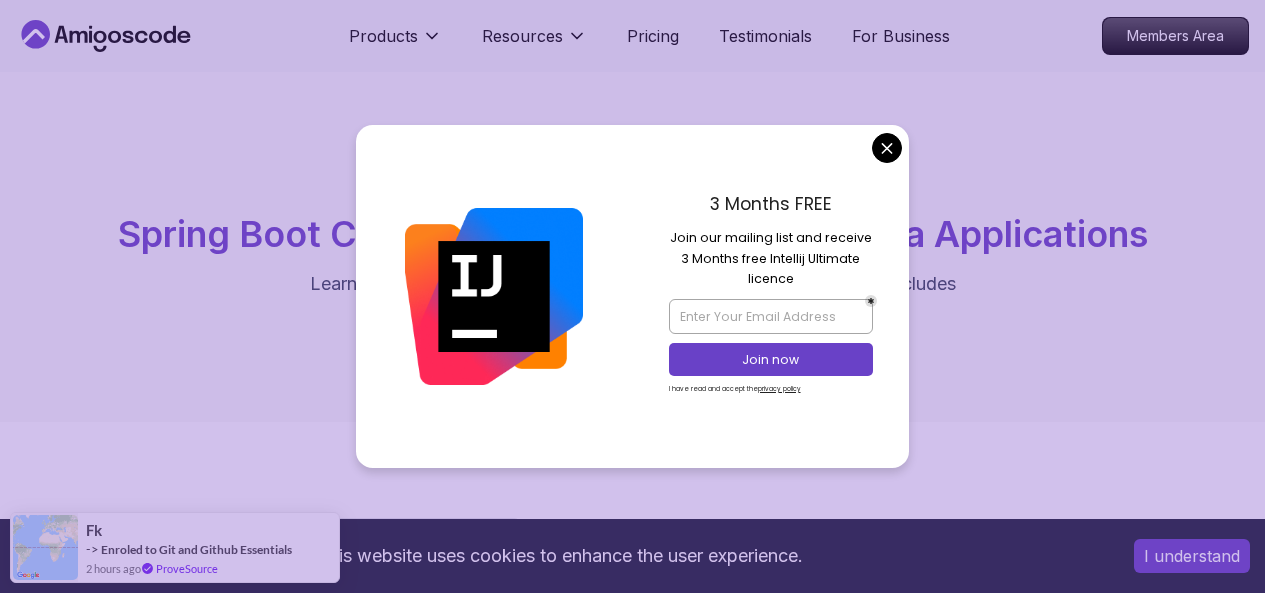 scroll, scrollTop: 0, scrollLeft: 0, axis: both 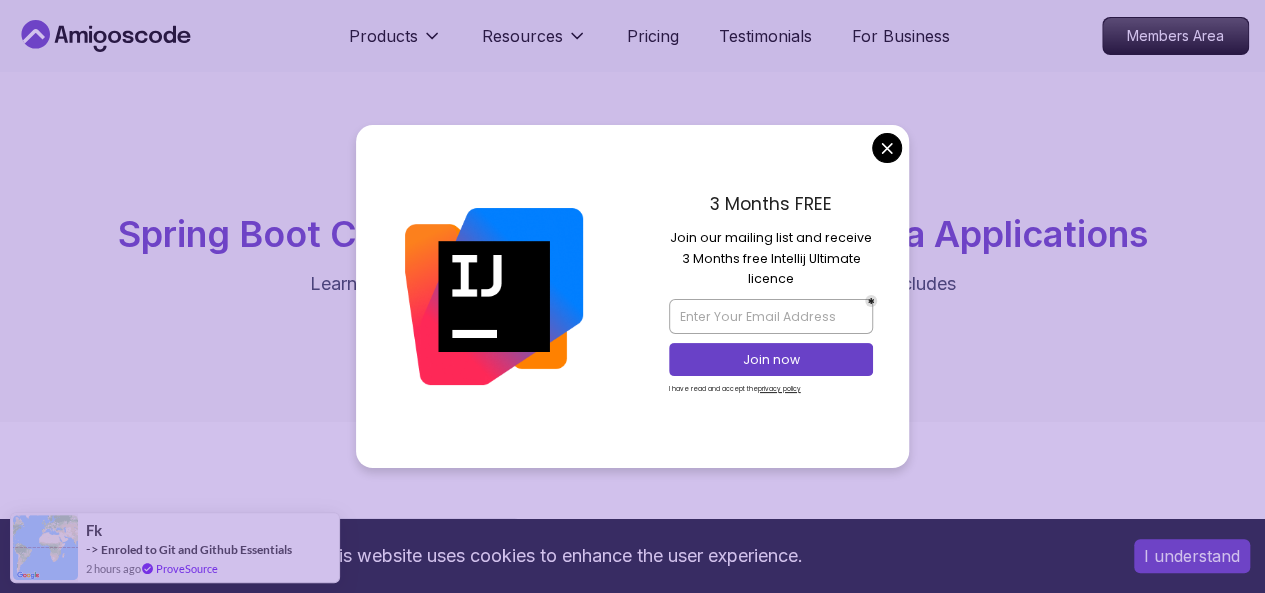 click on "3 Months FREE Join our mailing list and receive 3 Months free Intellij Ultimate licence Join now I have read and accept the  privacy policy" at bounding box center (771, 296) 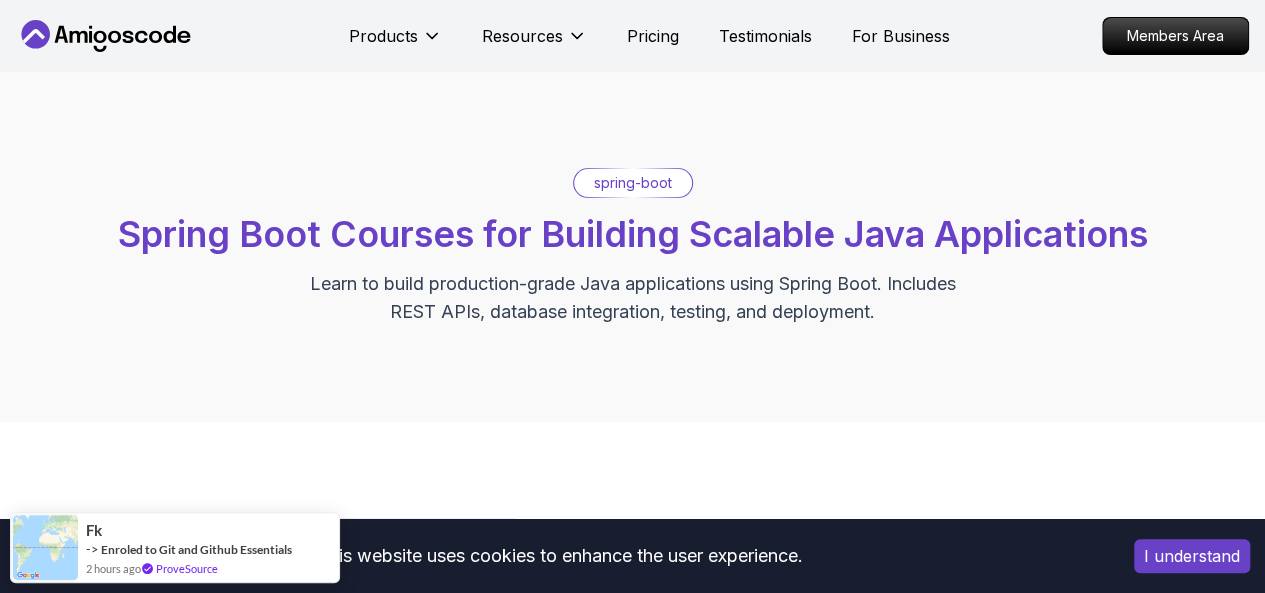 click on "This website uses cookies to enhance the user experience. I understand Products Resources Pricing Testimonials For Business Members Area Products Resources Pricing Testimonials For Business Members Area spring-boot Spring Boot Courses for Building Scalable Java Applications Learn to build production-grade Java applications using Spring Boot. Includes REST APIs, database integration, testing, and deployment. Filters Filters Type Course Build Price Pro Free Instructors Nelson Djalo Richard Abz Duration 0-1 Hour 1-3 Hours +3 Hours Track Front End Back End Dev Ops Full Stack Level Junior Mid-level Senior 5.18h Advanced Spring Boot Pro Dive deep into Spring Boot with our advanced course, designed to take your skills from intermediate to expert level. 3.30h Building APIs with Spring Boot Pro Learn to build robust, scalable APIs with Spring Boot, mastering REST principles, JSON handling, and embedded server configuration. 1.67h NEW Spring Boot for Beginners 6.65h NEW Spring Data JPA Pro 2.73h JUST RELEASED Pro 1.45h" at bounding box center (632, 1839) 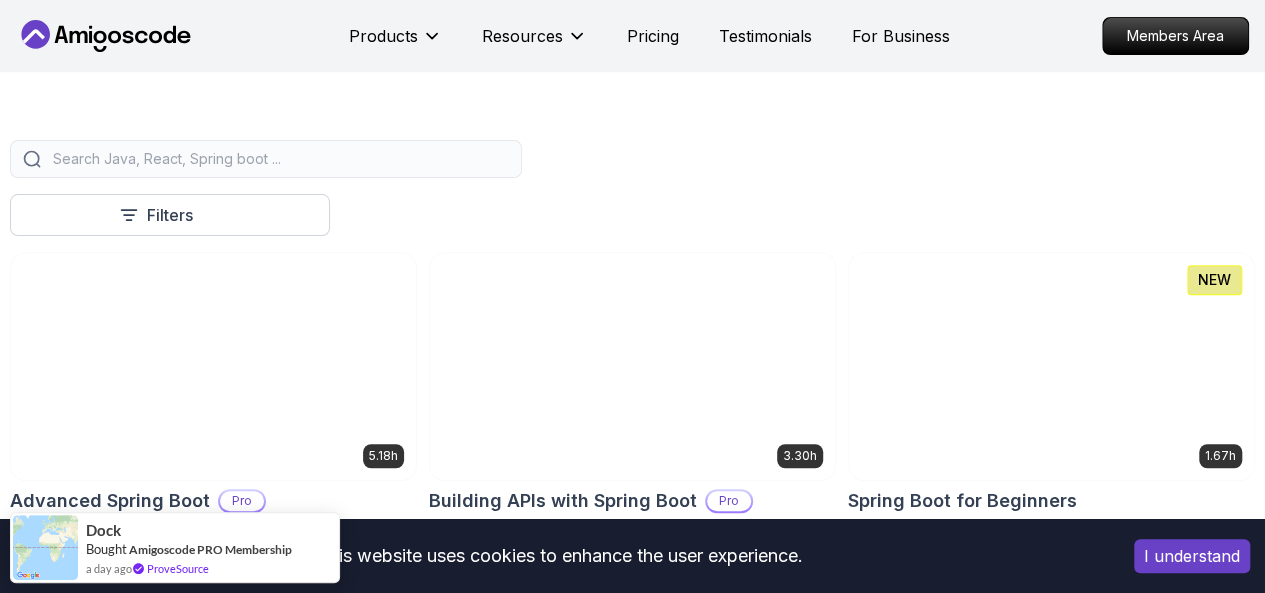scroll, scrollTop: 379, scrollLeft: 0, axis: vertical 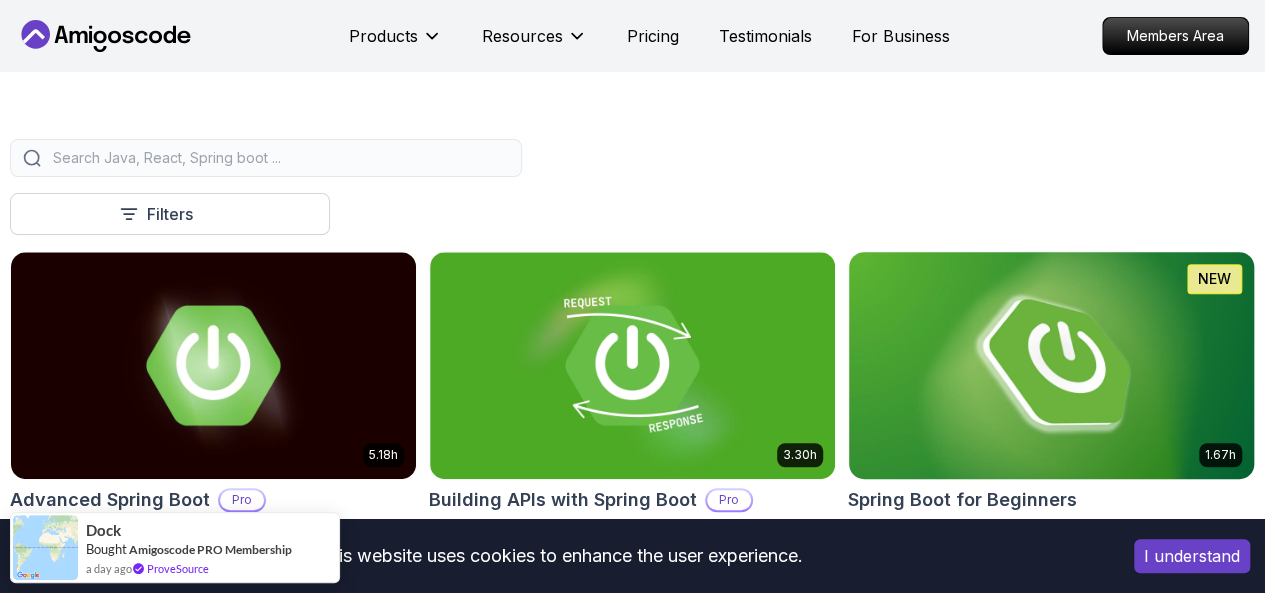 click at bounding box center (1051, 365) 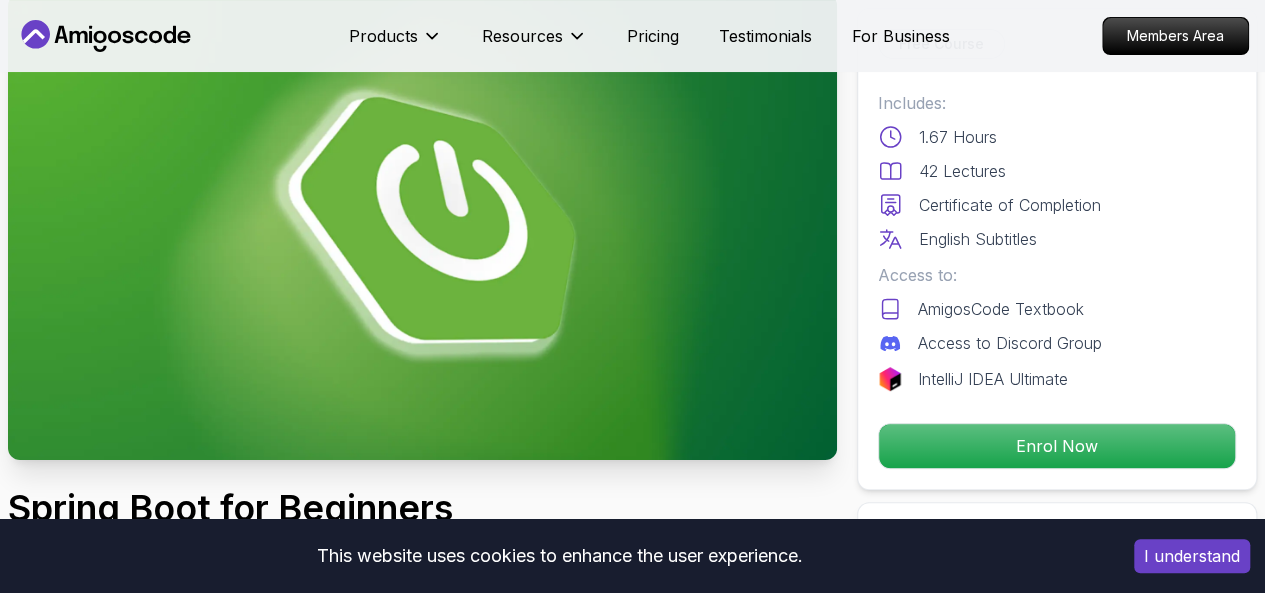 scroll, scrollTop: 126, scrollLeft: 0, axis: vertical 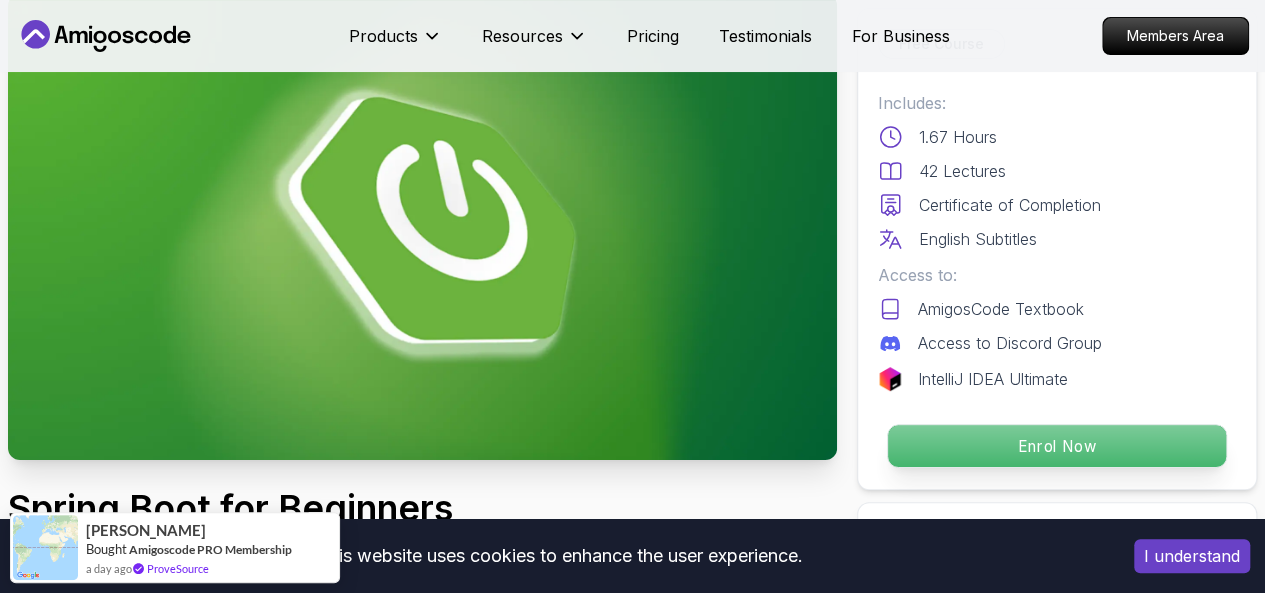 click on "Enrol Now" at bounding box center [1057, 446] 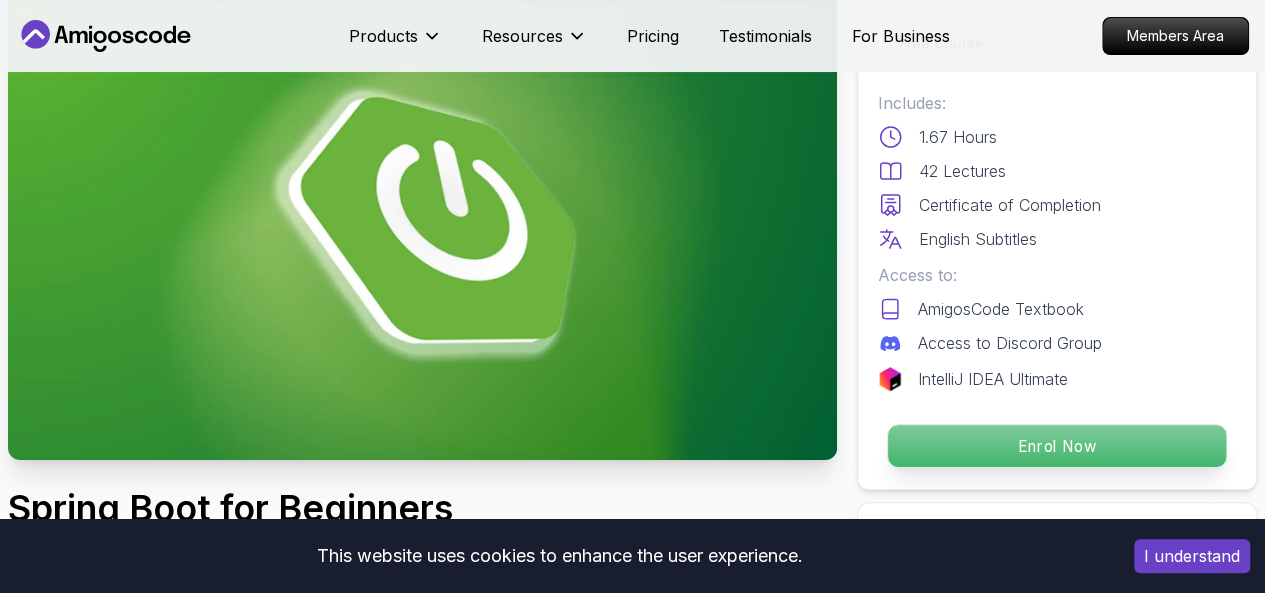 scroll, scrollTop: 4015, scrollLeft: 0, axis: vertical 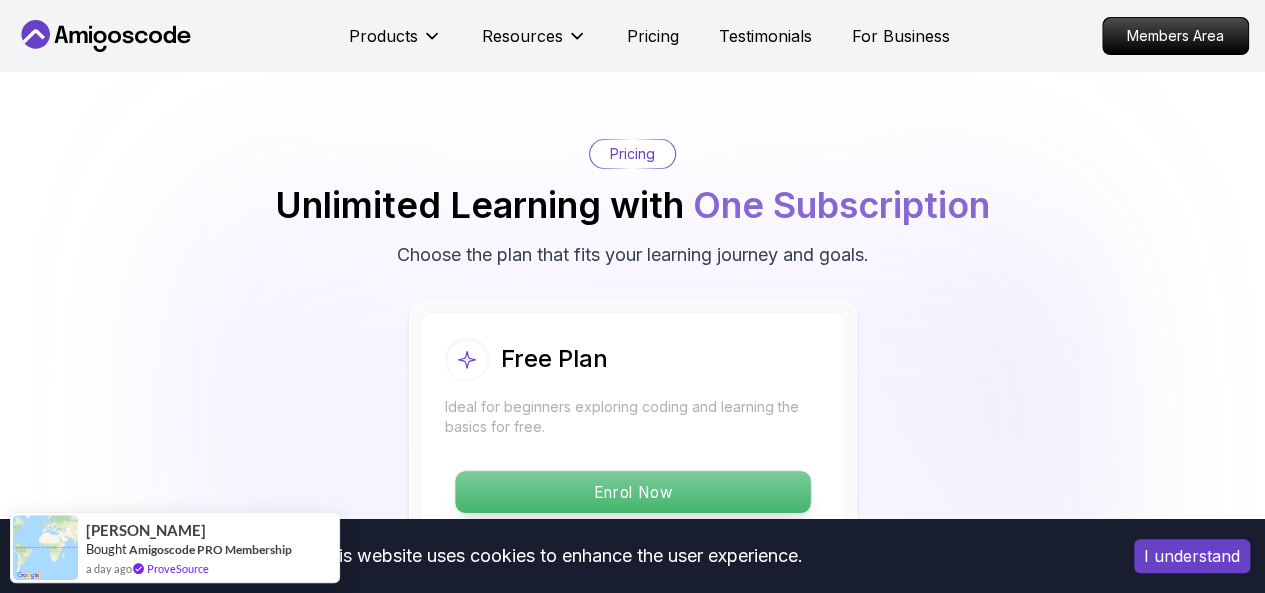 click on "Enrol Now" at bounding box center (632, 492) 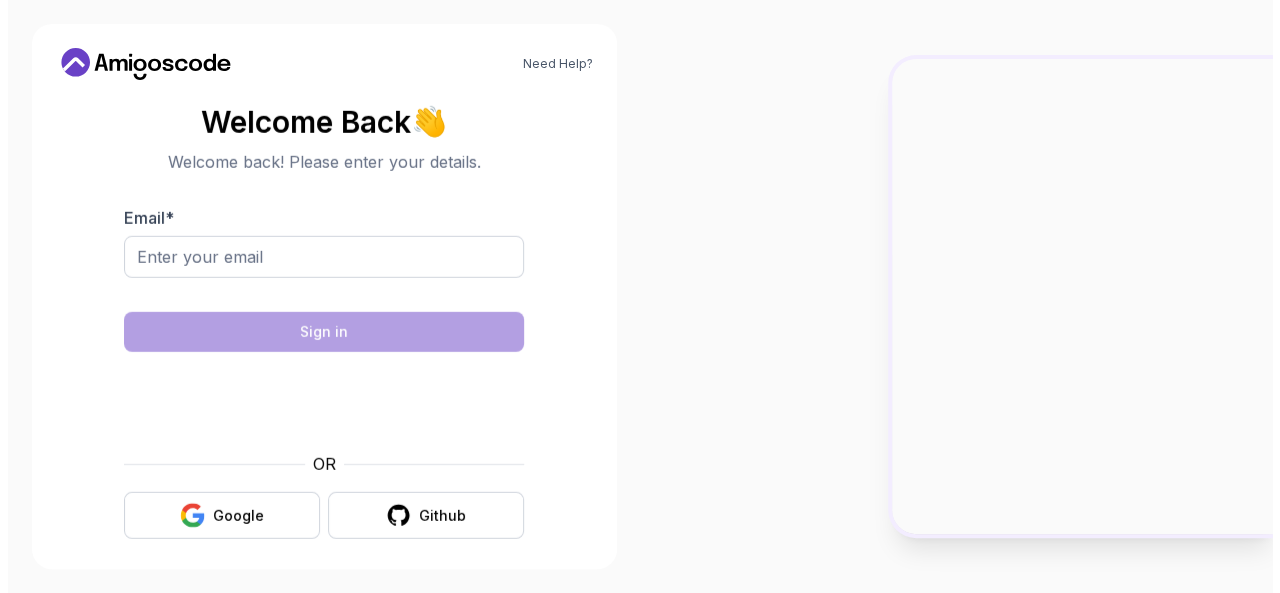 scroll, scrollTop: 0, scrollLeft: 0, axis: both 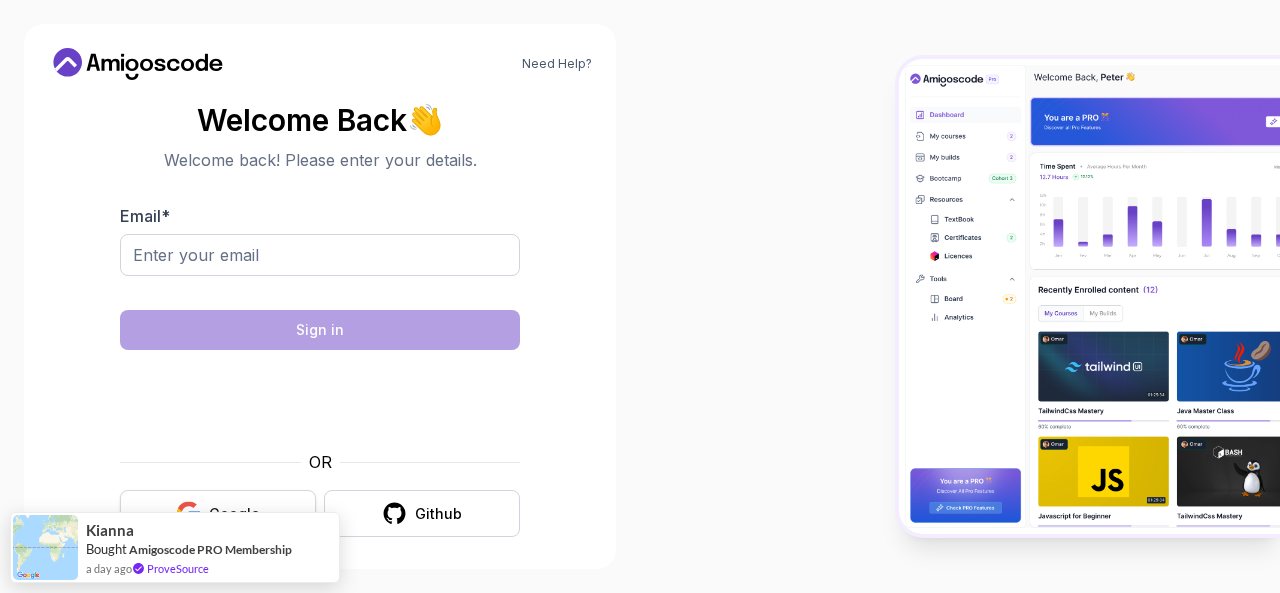 click on "Google" at bounding box center (218, 513) 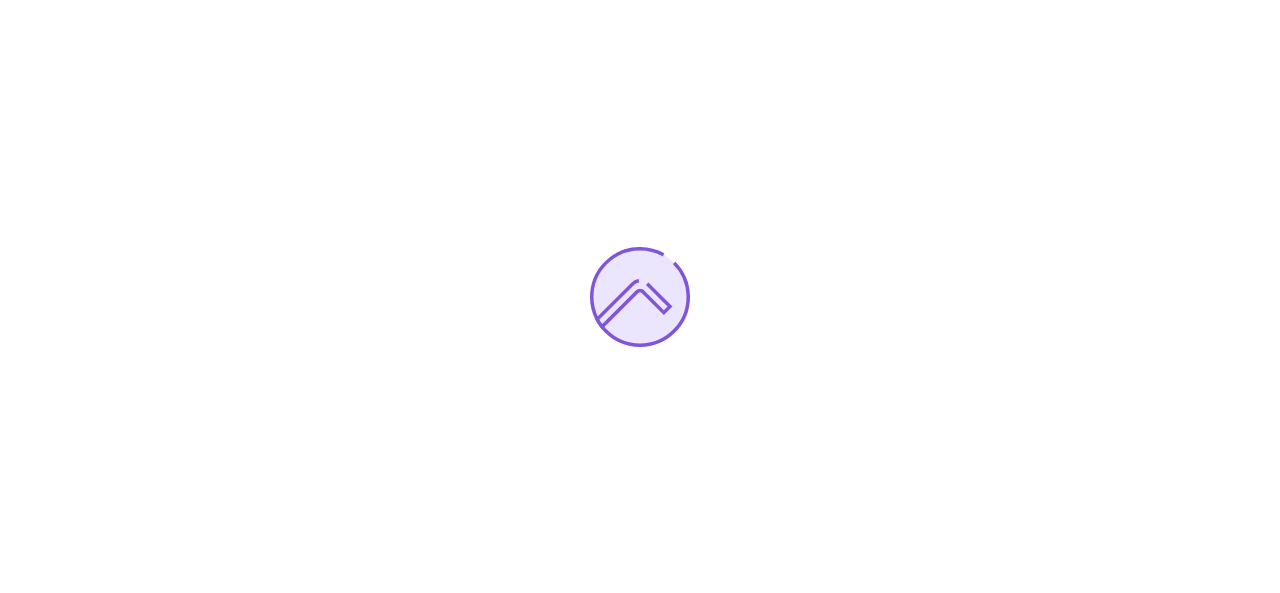 scroll, scrollTop: 0, scrollLeft: 0, axis: both 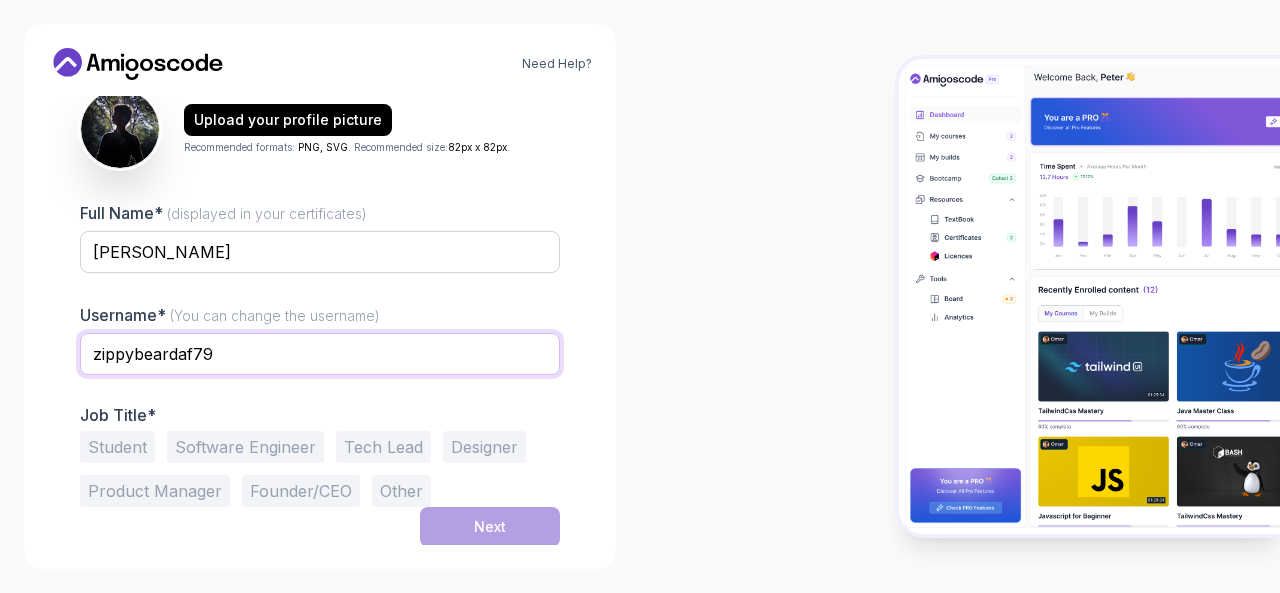 click on "zippybeardaf79" at bounding box center (320, 354) 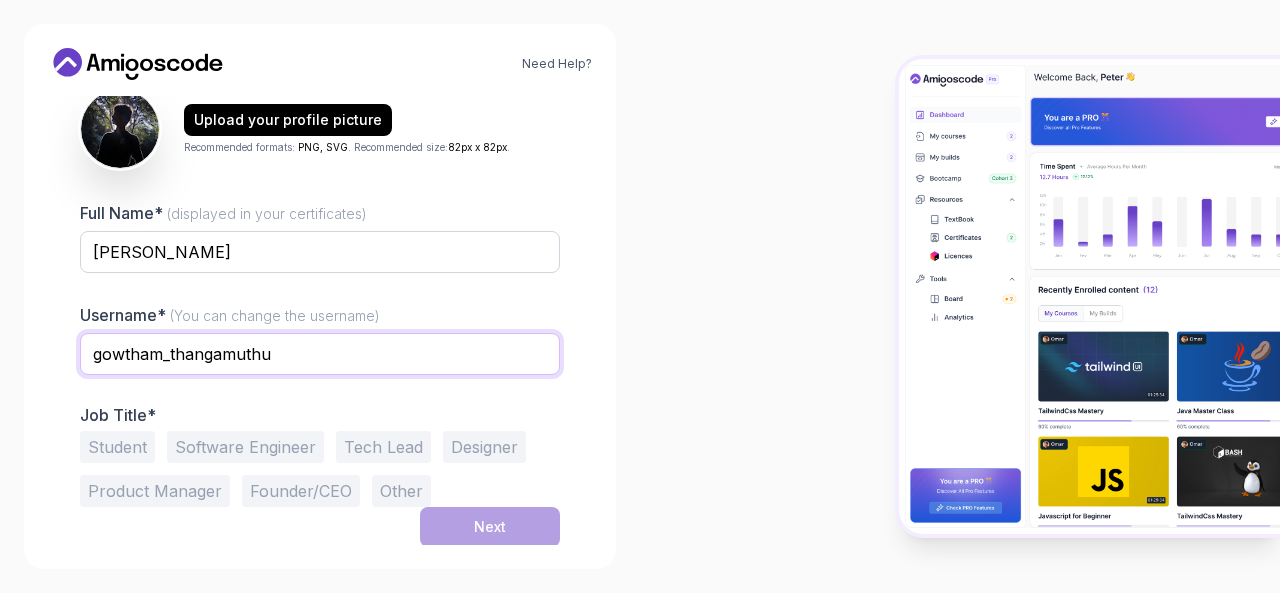 type on "gowtham_thangamuthu" 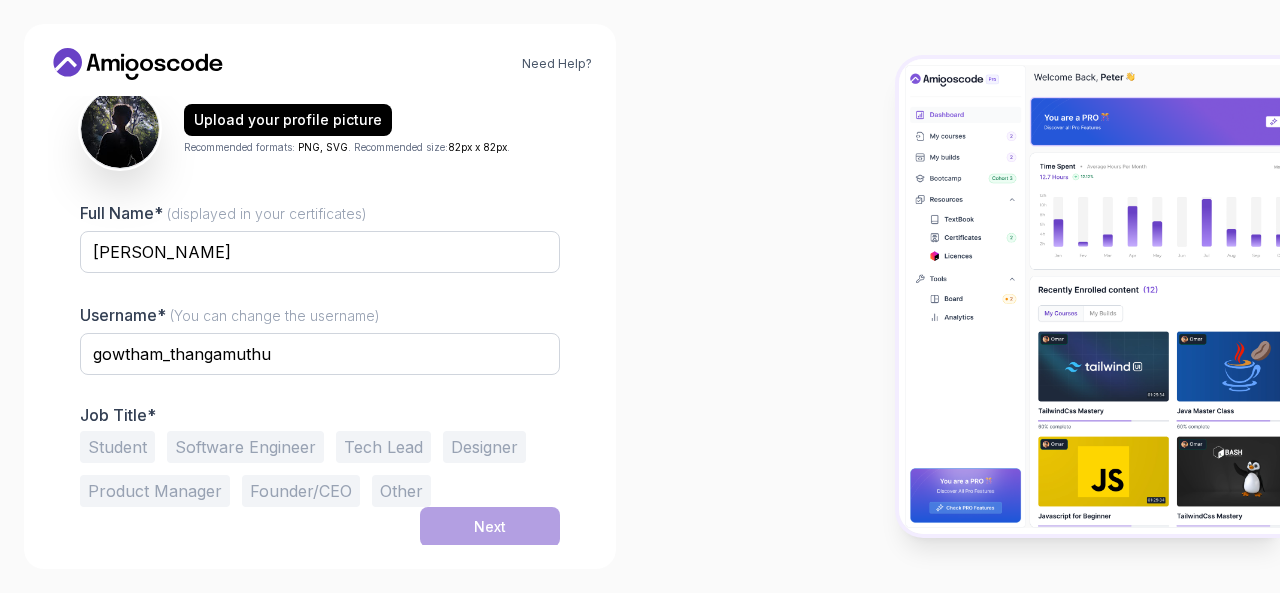 click on "Software Engineer" at bounding box center [245, 447] 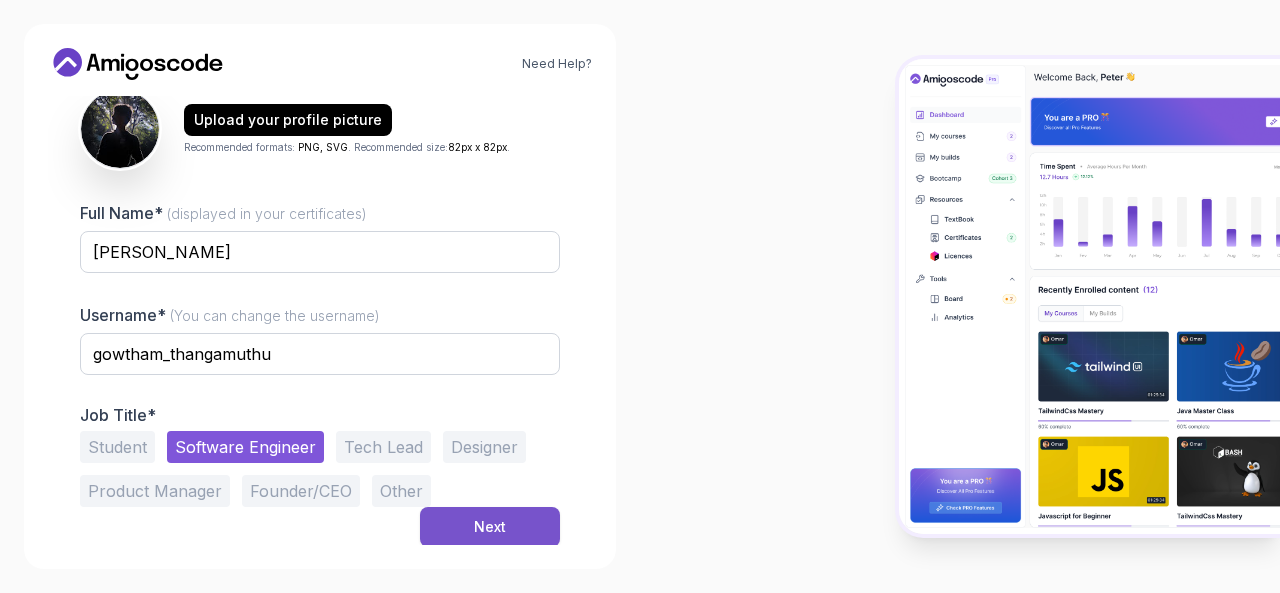 click on "Next" at bounding box center (490, 527) 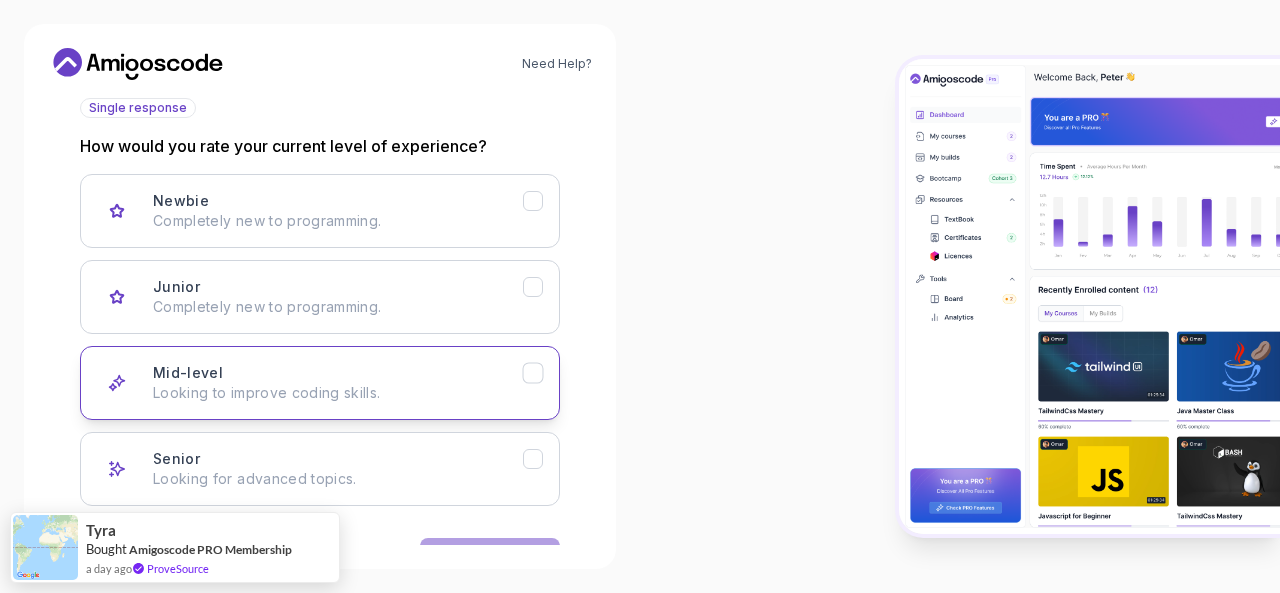 click on "Mid-level Looking to improve coding skills." at bounding box center (320, 383) 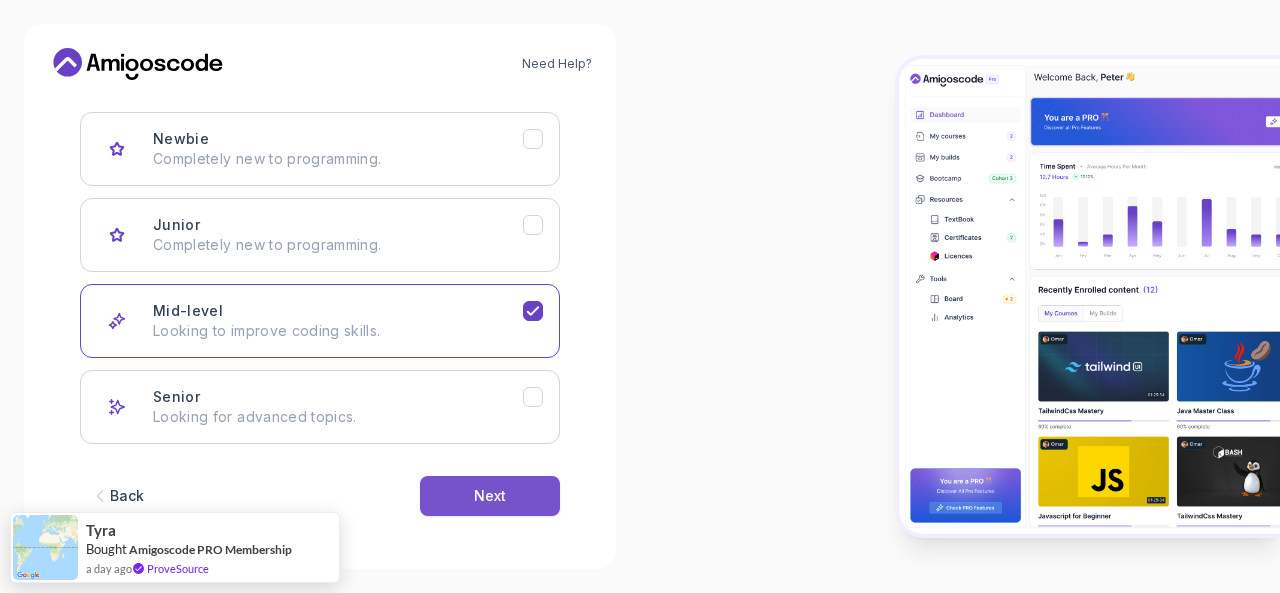 scroll, scrollTop: 300, scrollLeft: 0, axis: vertical 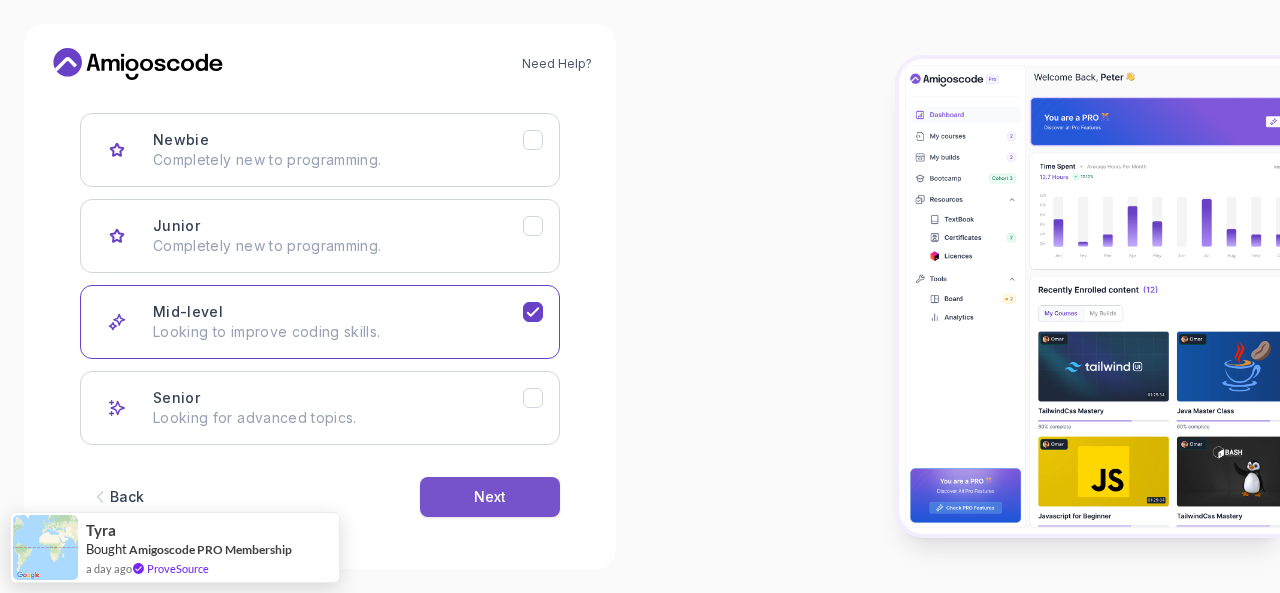 click on "Next" at bounding box center (490, 497) 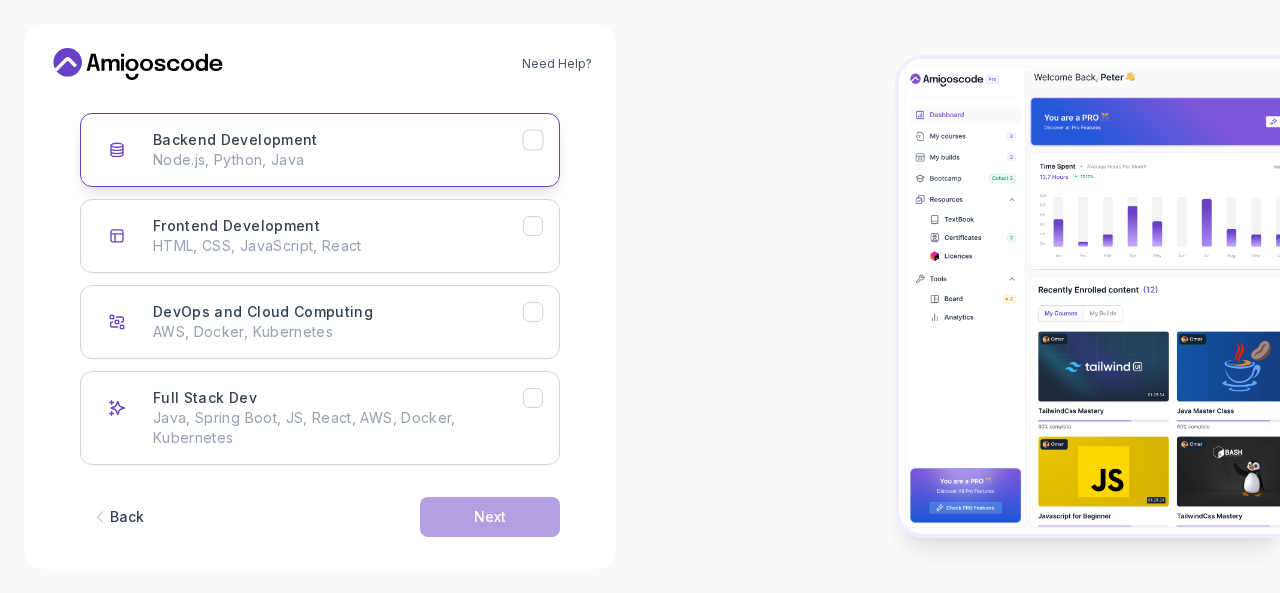 click at bounding box center (533, 140) 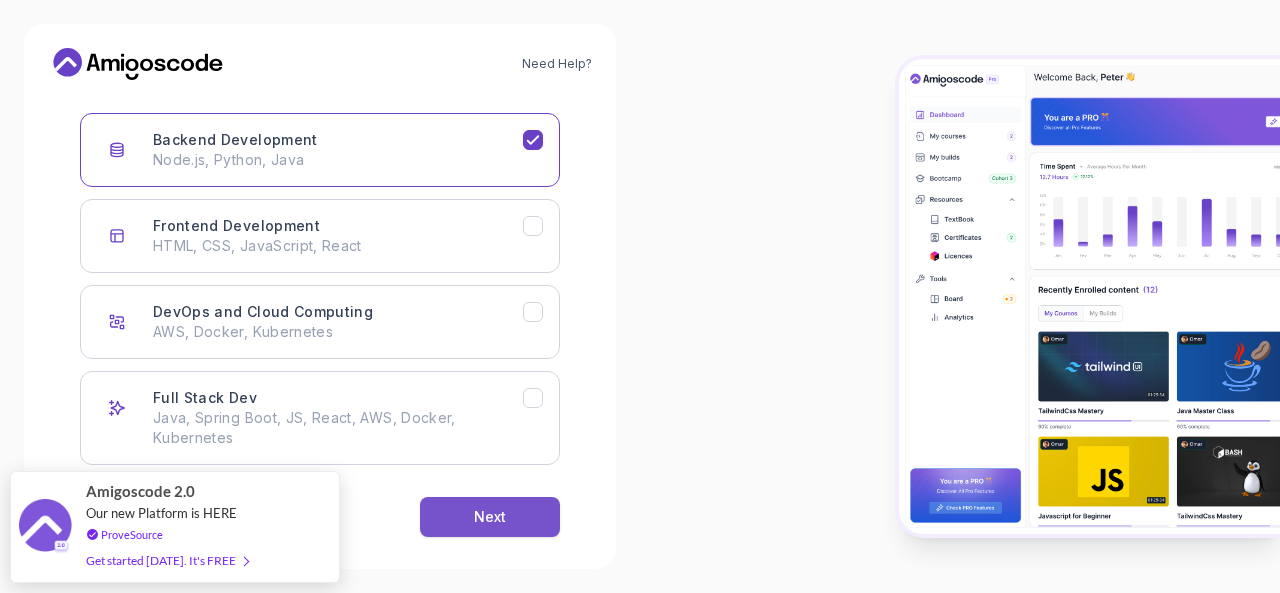 click on "Next" at bounding box center (490, 517) 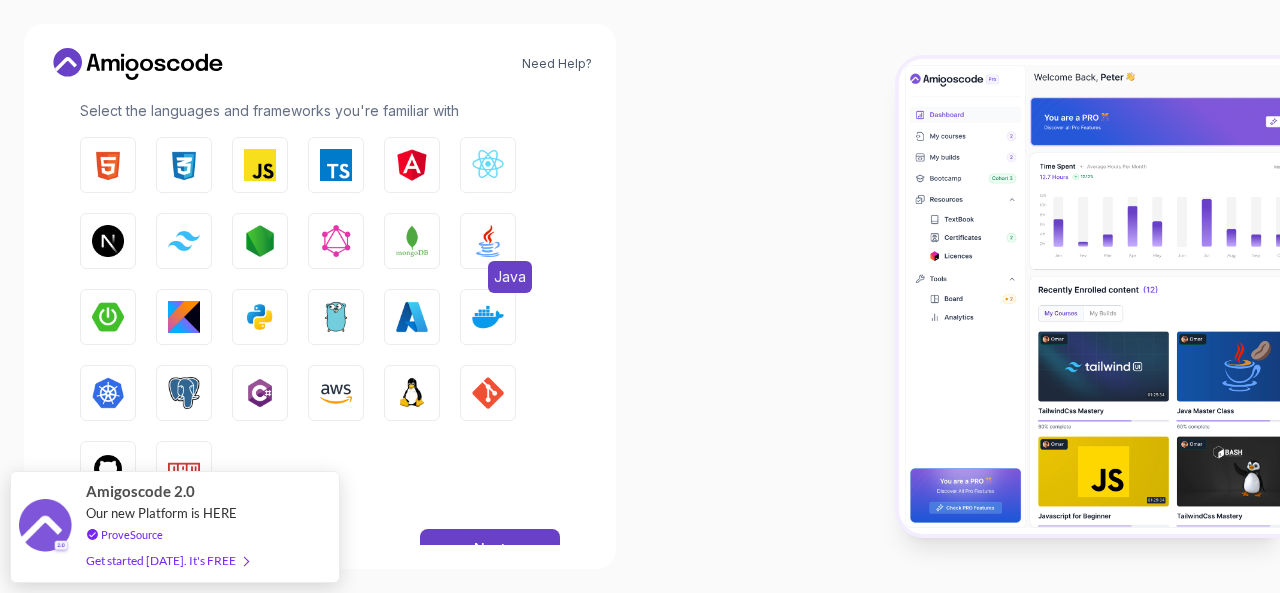 click at bounding box center [488, 241] 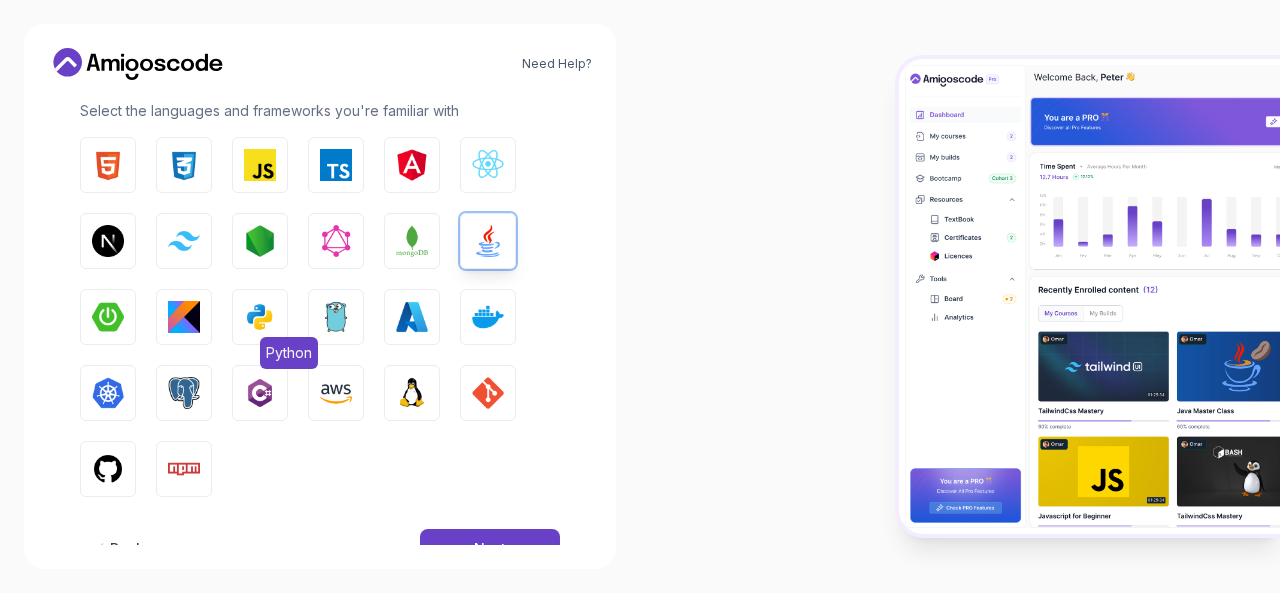 click at bounding box center (260, 317) 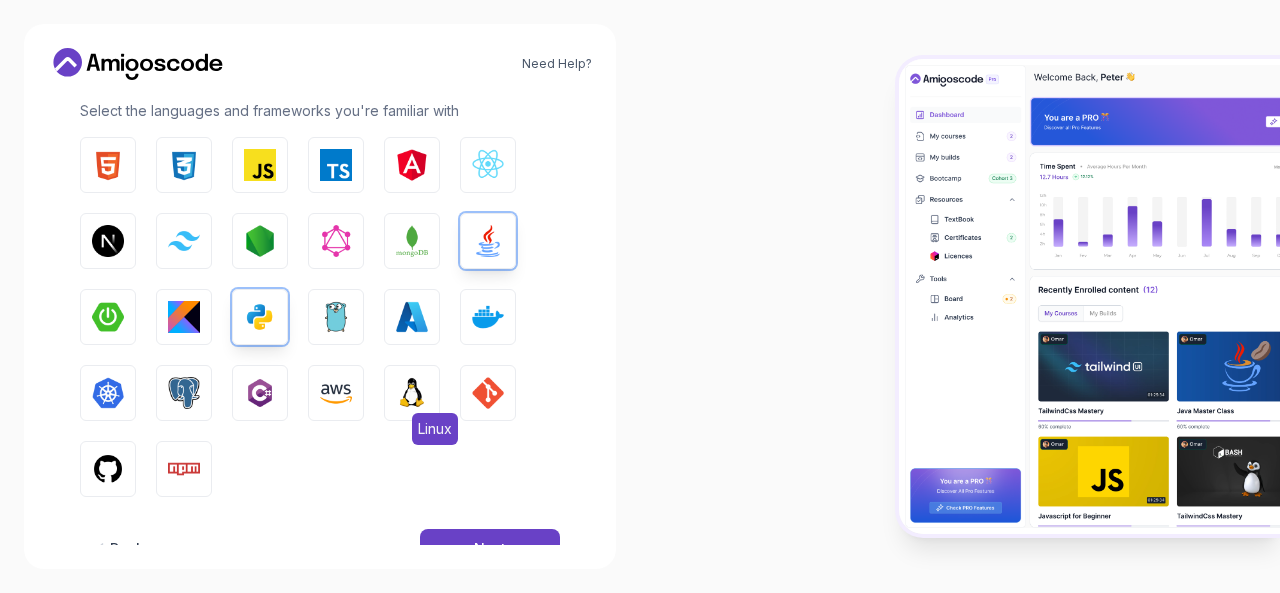 click at bounding box center (412, 393) 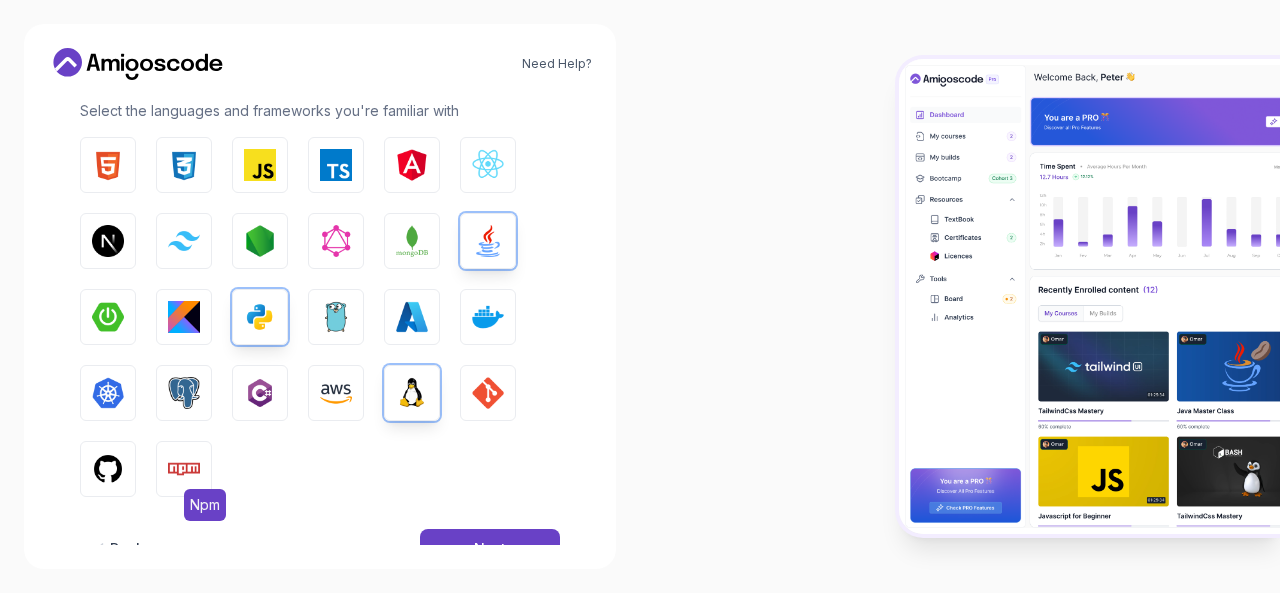 scroll, scrollTop: 356, scrollLeft: 0, axis: vertical 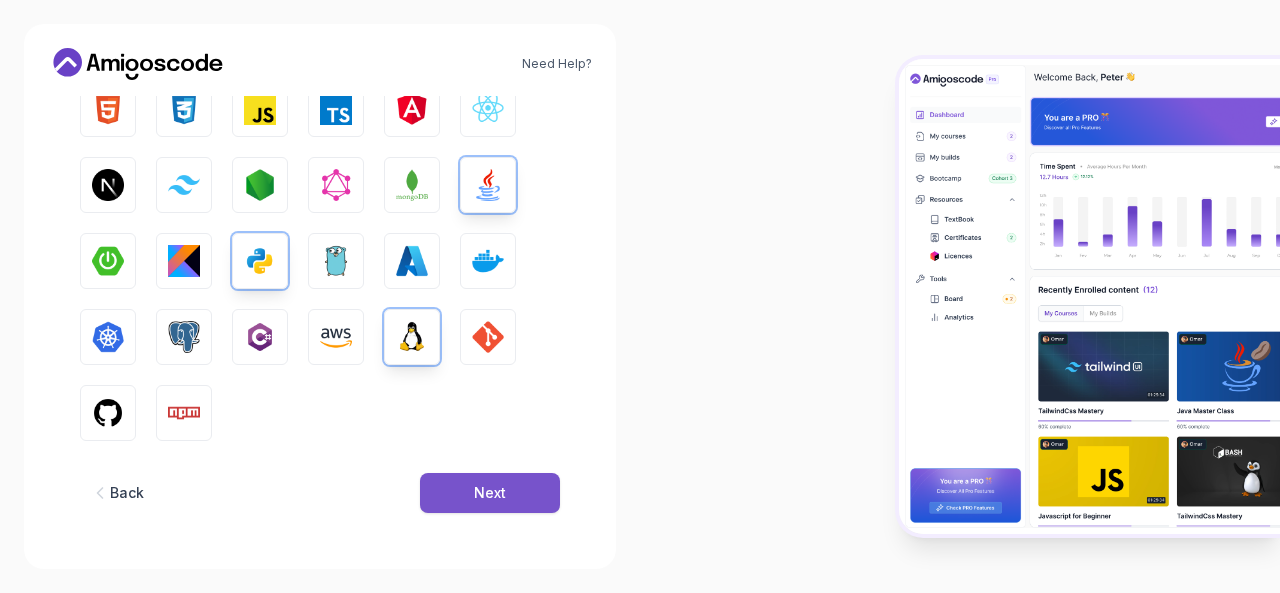 click on "Next" at bounding box center [490, 493] 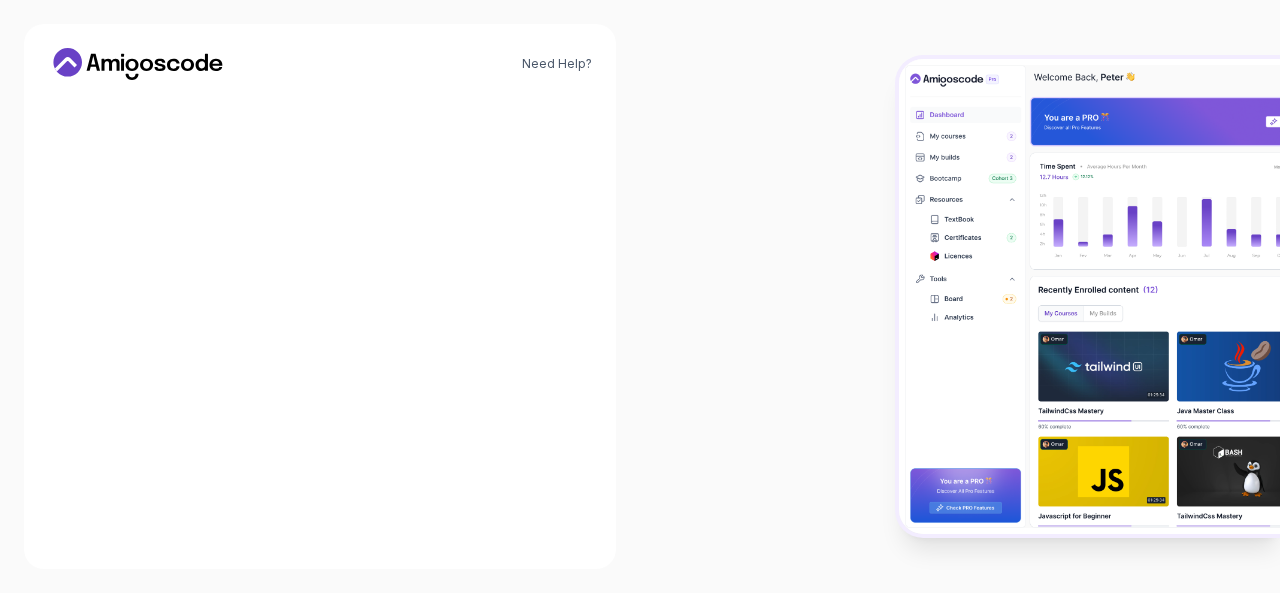 scroll, scrollTop: 313, scrollLeft: 0, axis: vertical 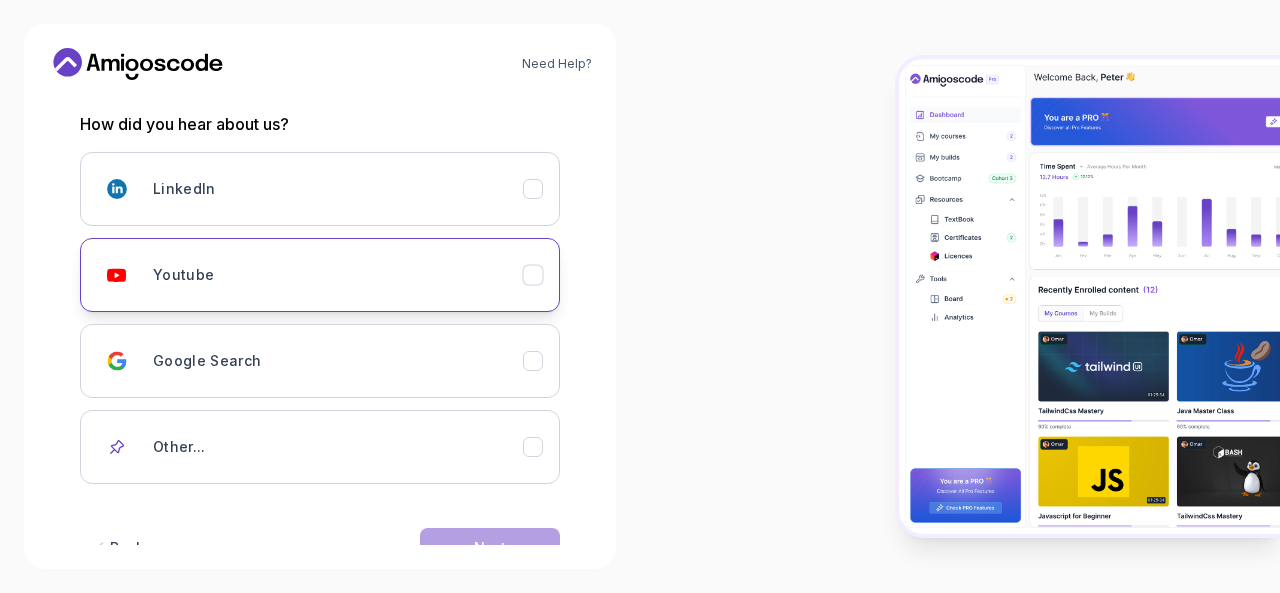 click 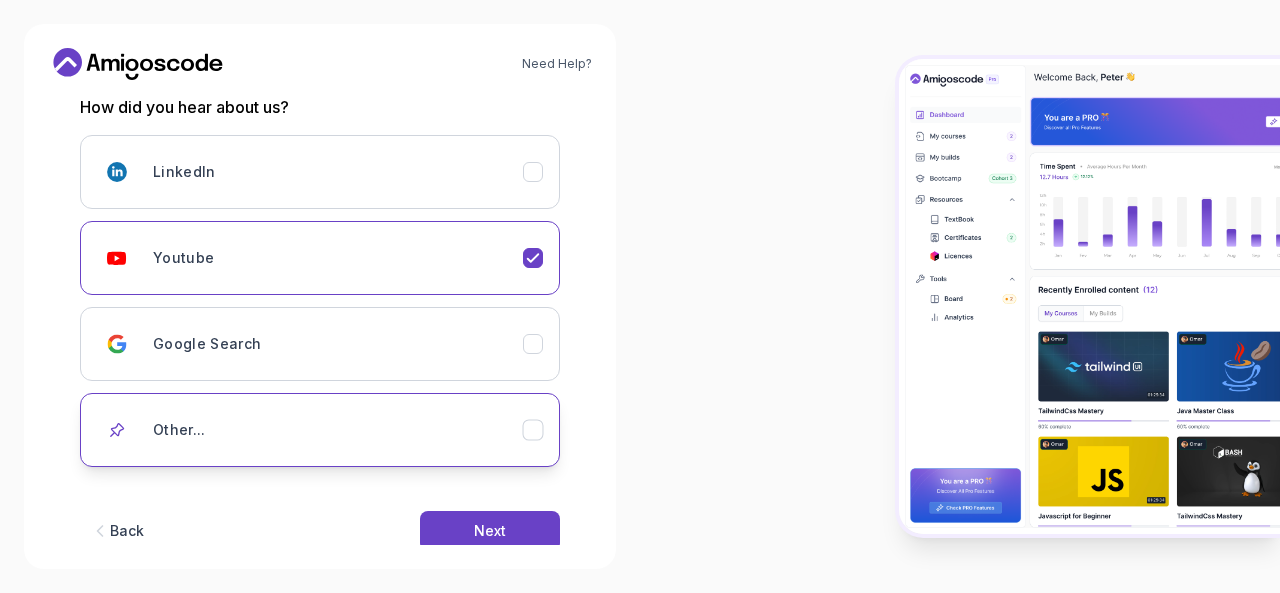 scroll, scrollTop: 277, scrollLeft: 0, axis: vertical 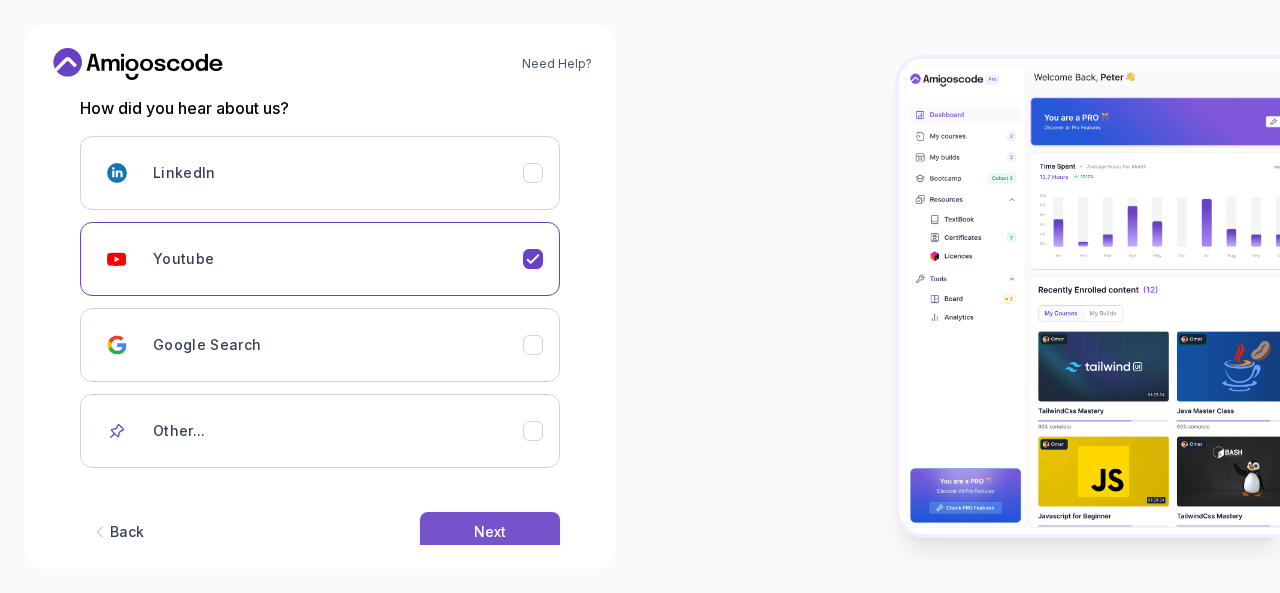 click on "Next" at bounding box center [490, 532] 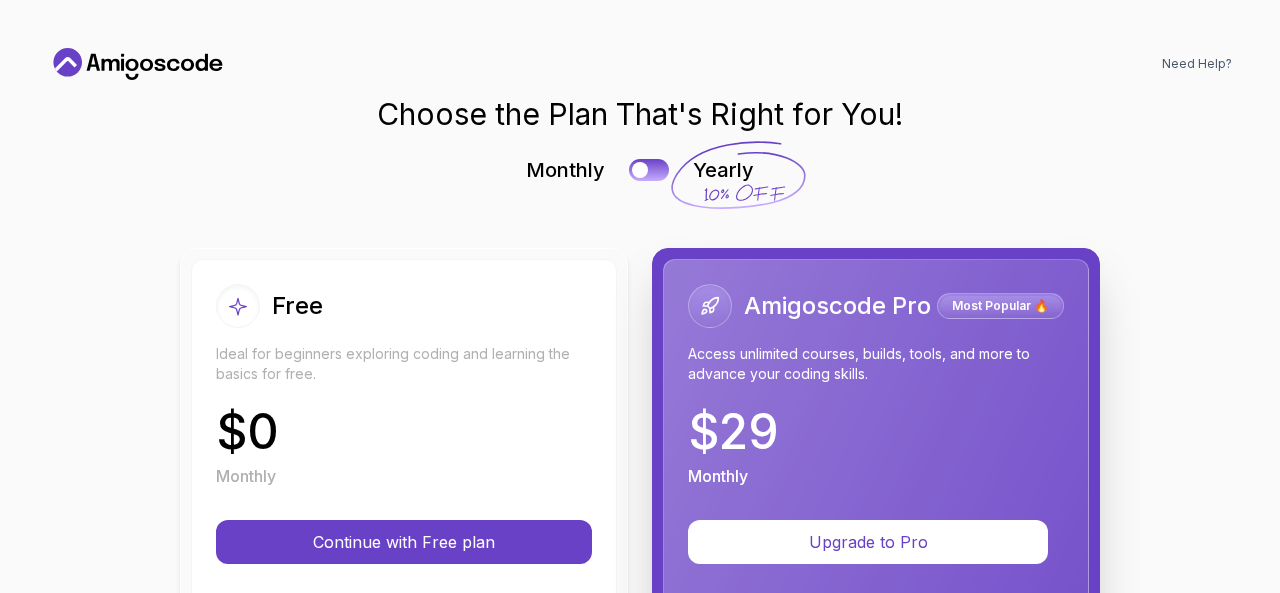 scroll, scrollTop: 0, scrollLeft: 0, axis: both 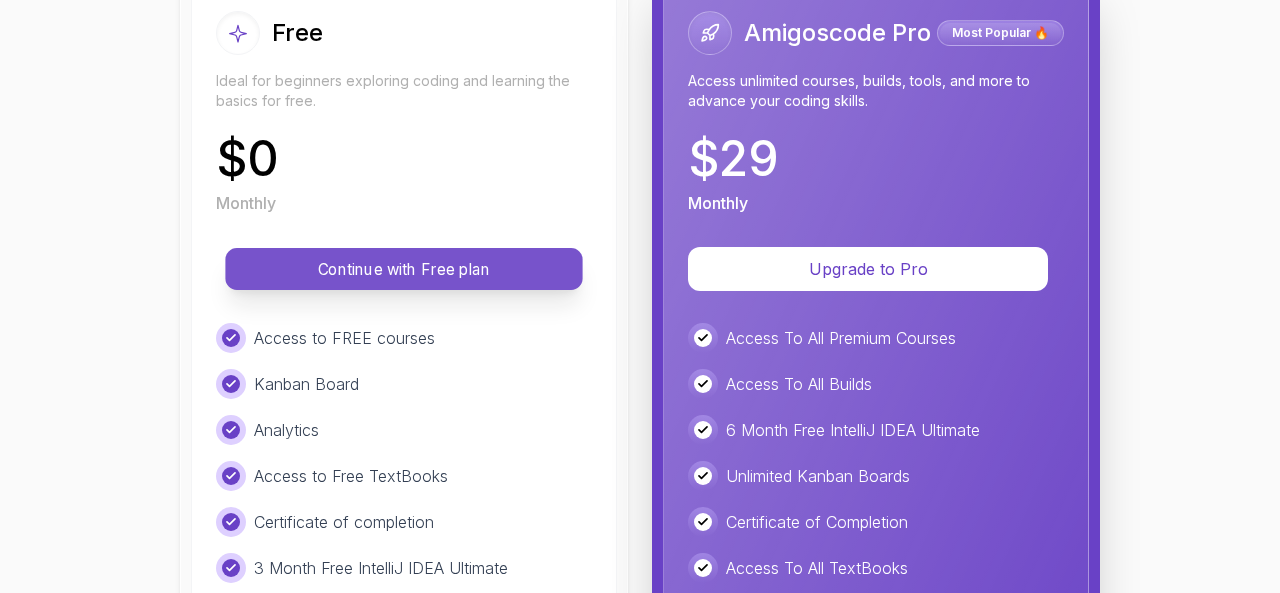 click on "Continue with Free plan" at bounding box center (404, 269) 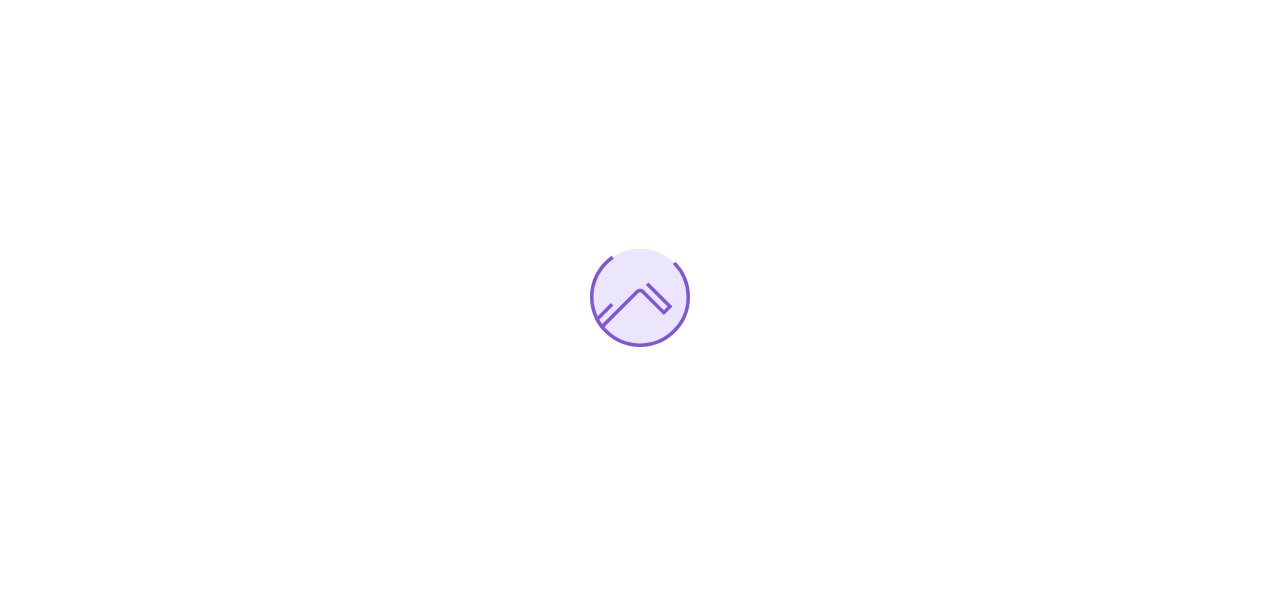 scroll, scrollTop: 0, scrollLeft: 0, axis: both 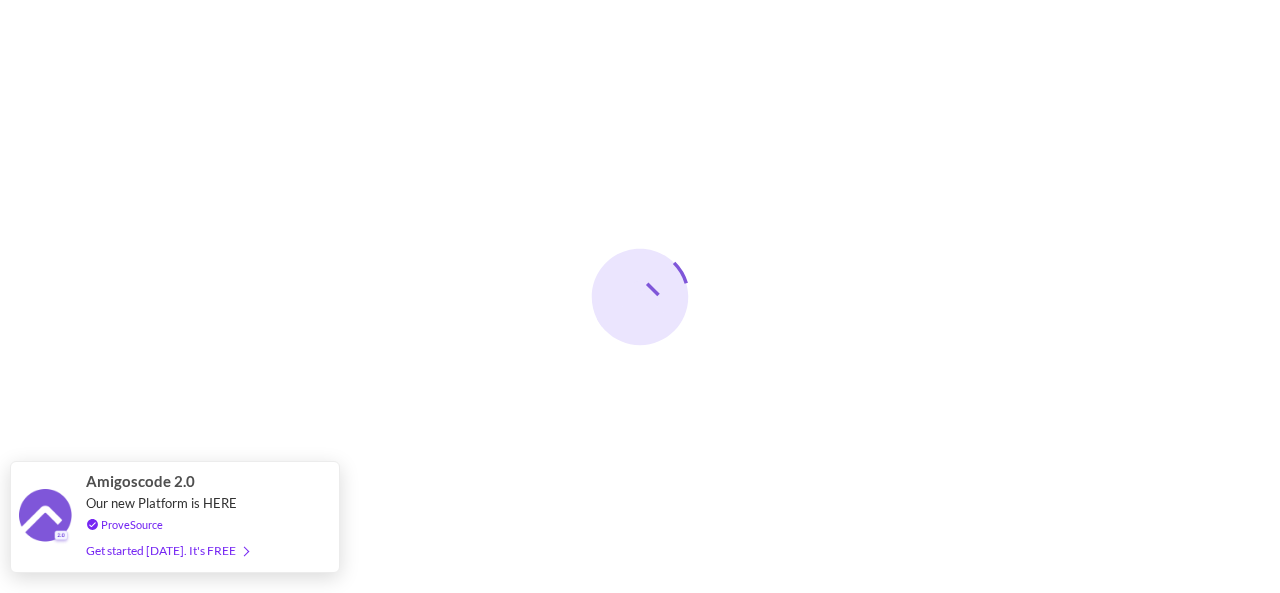 click on "Get started [DATE]. It's FREE" at bounding box center [167, 550] 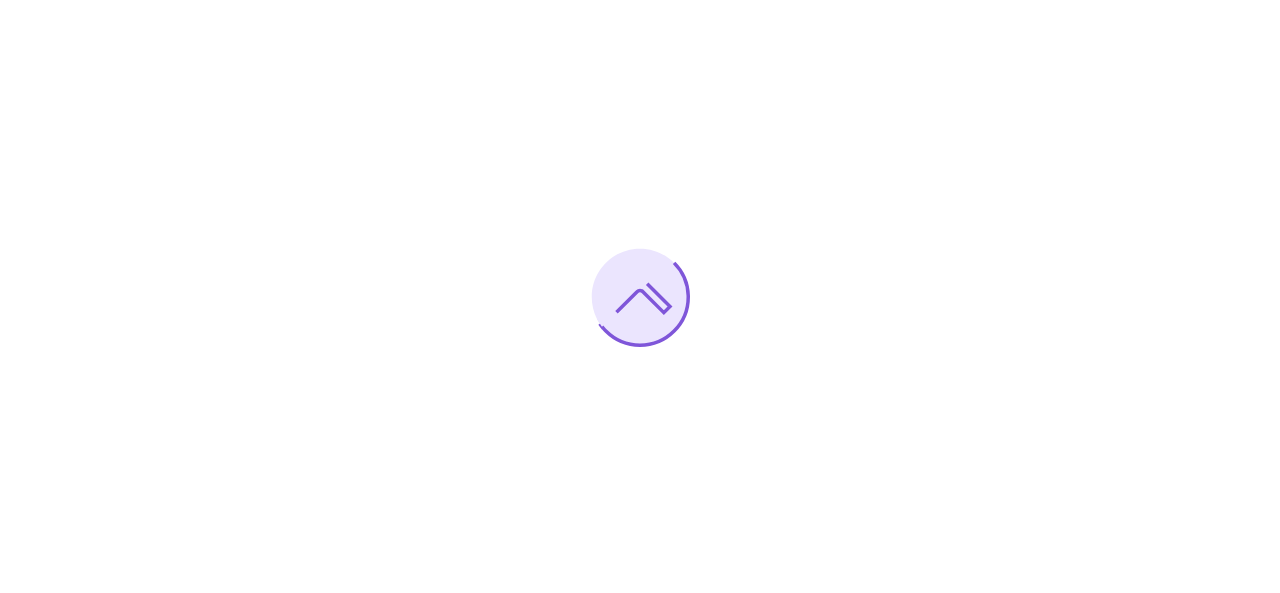 scroll, scrollTop: 0, scrollLeft: 0, axis: both 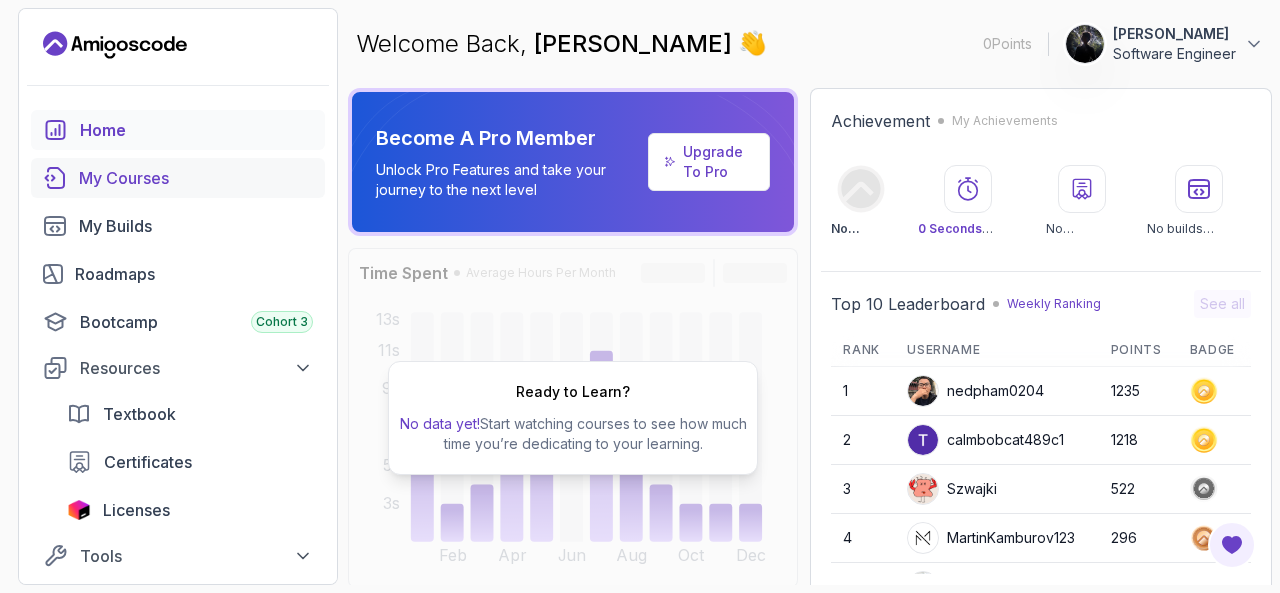 click on "My Courses" at bounding box center [196, 178] 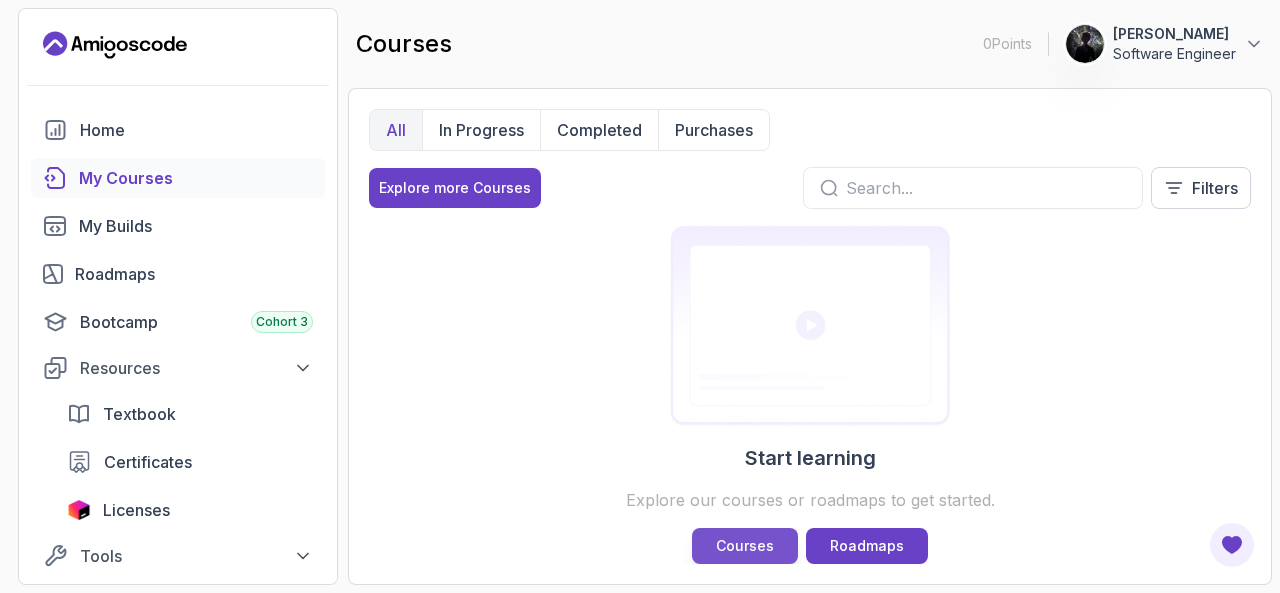 click on "Courses" at bounding box center (745, 546) 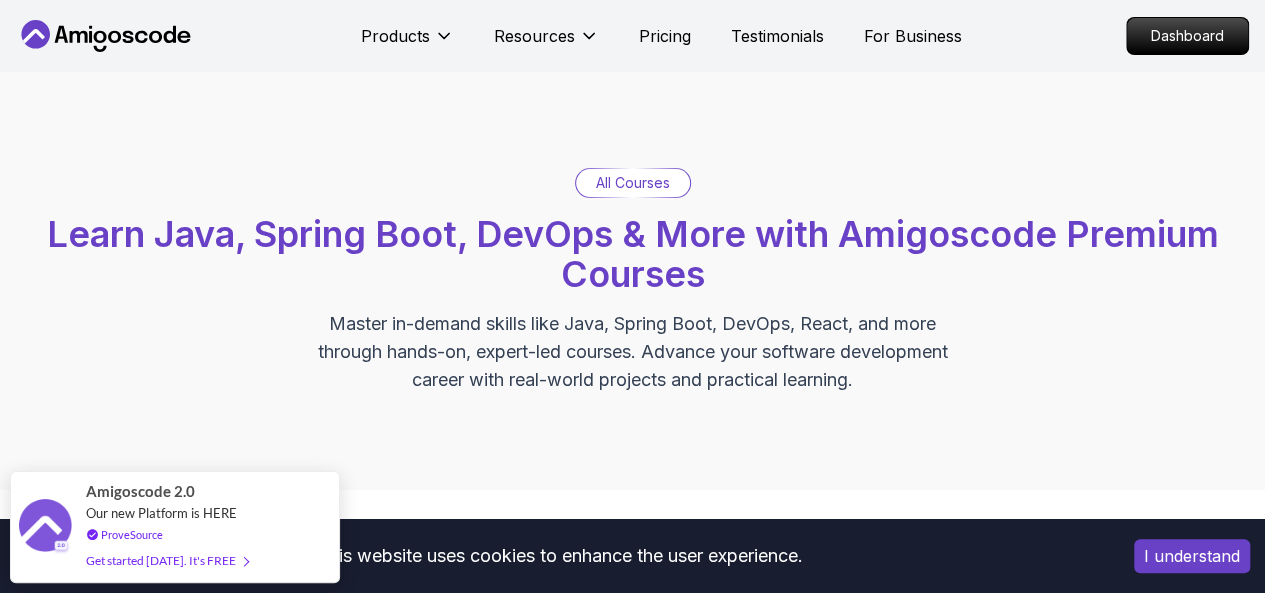 click on "Learn Java, Spring Boot, DevOps & More with Amigoscode Premium Courses" at bounding box center [633, 254] 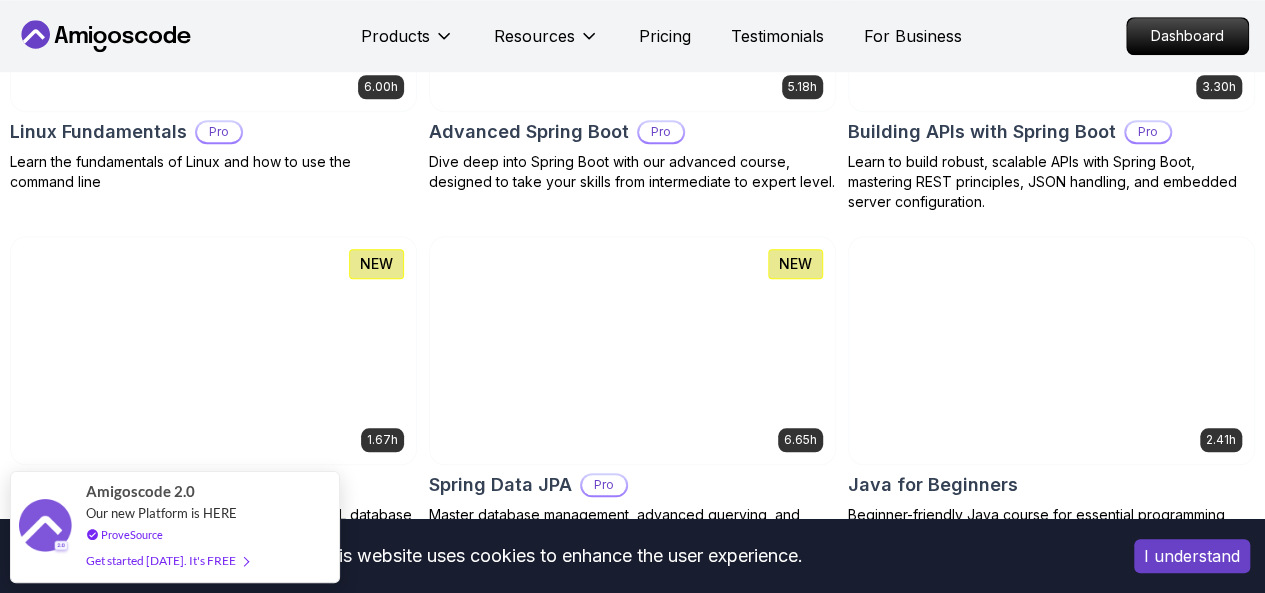 scroll, scrollTop: 818, scrollLeft: 0, axis: vertical 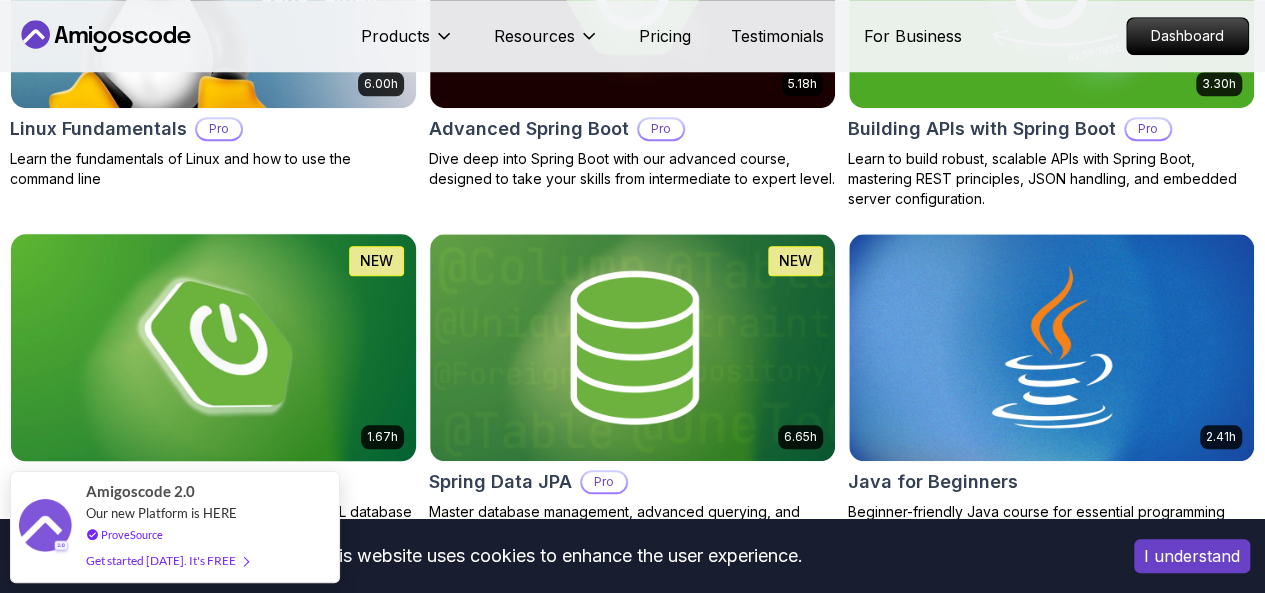 click at bounding box center [213, 347] 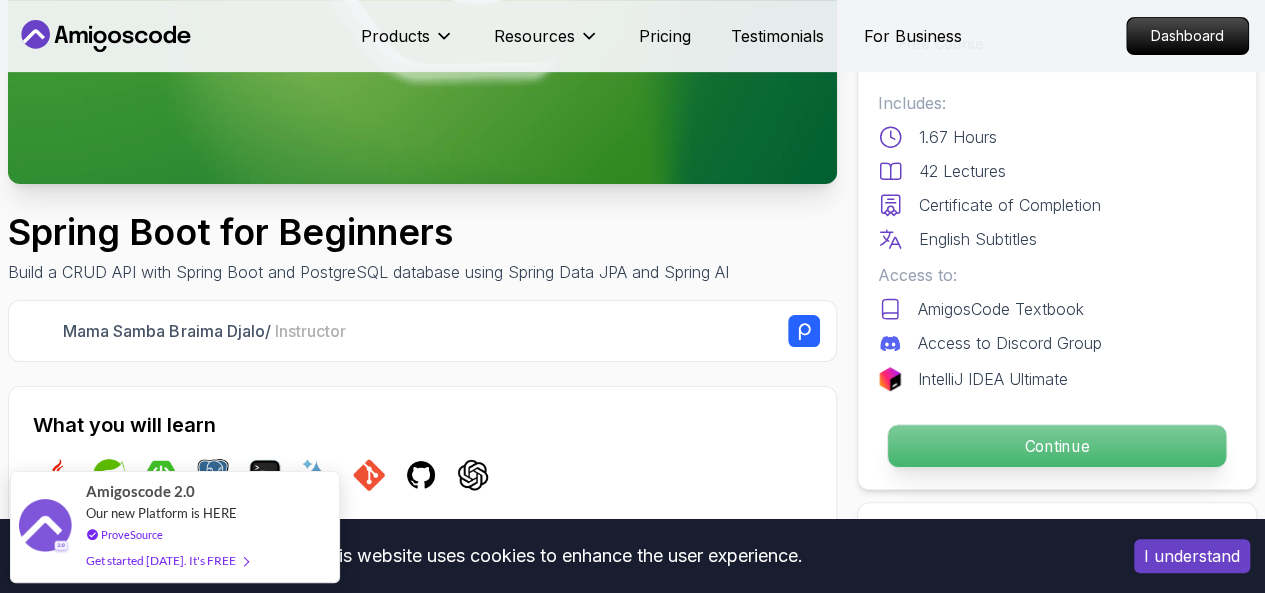 scroll, scrollTop: 387, scrollLeft: 0, axis: vertical 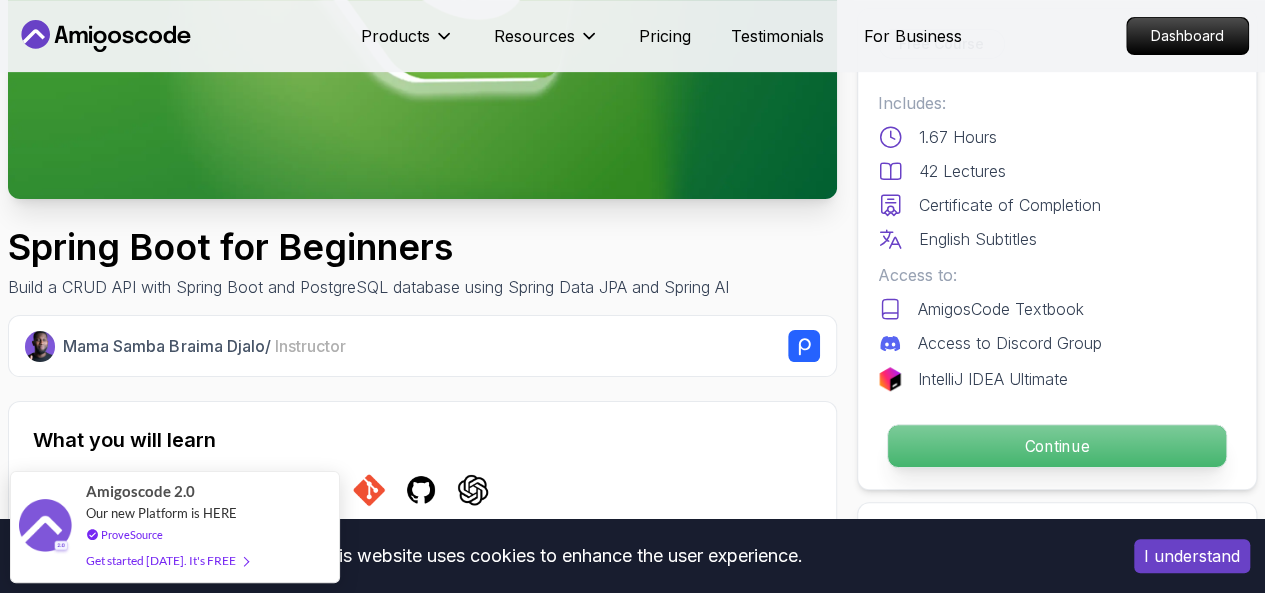 click on "Continue" at bounding box center [1057, 446] 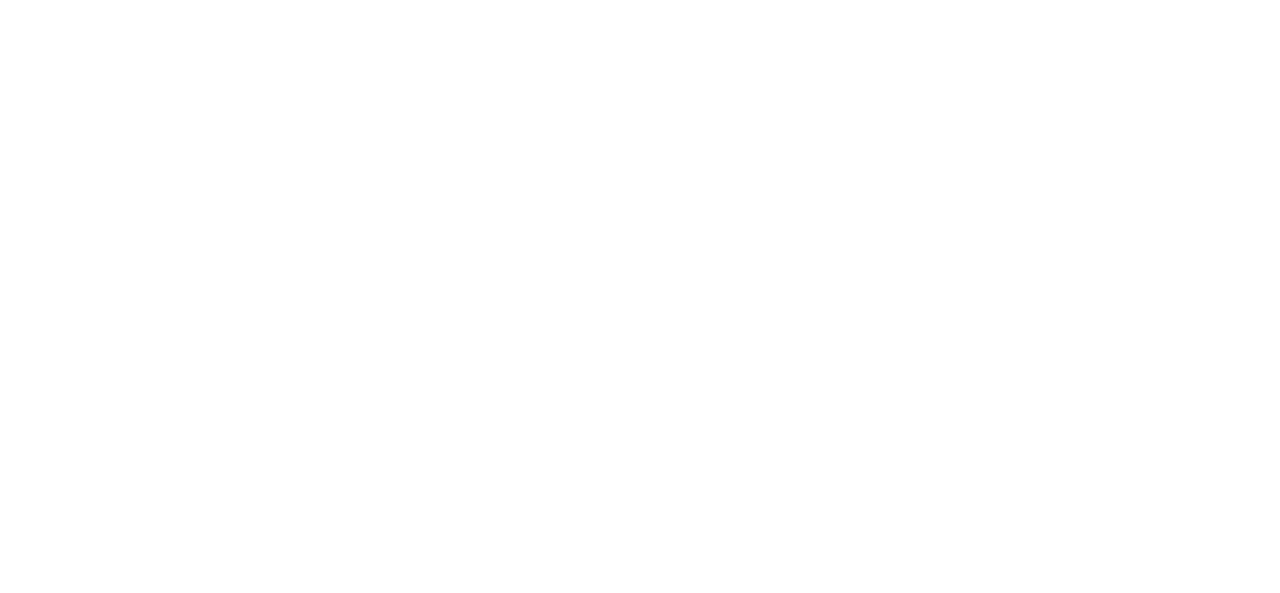 scroll, scrollTop: 0, scrollLeft: 0, axis: both 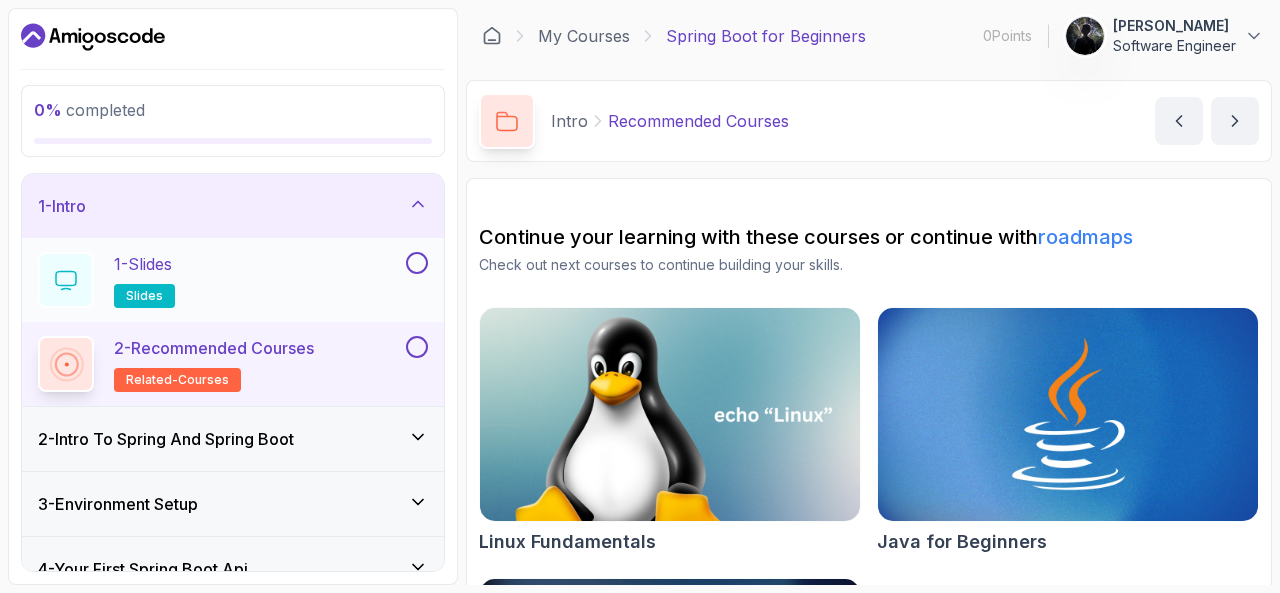 click on "1  -  Slides slides" at bounding box center [220, 280] 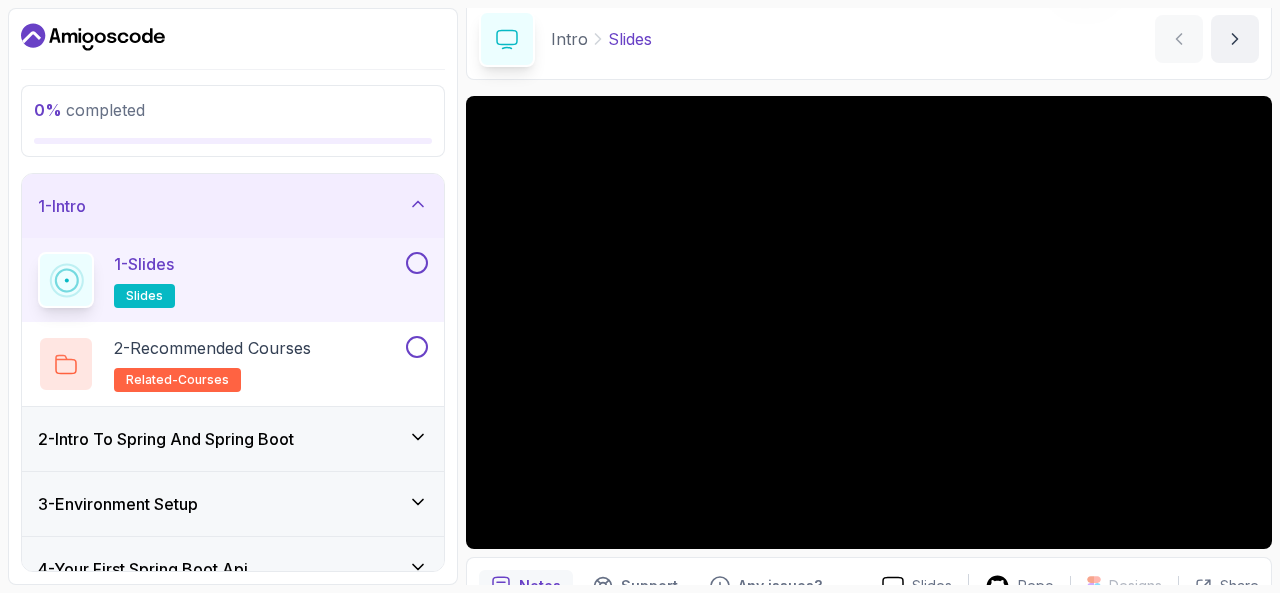 scroll, scrollTop: 80, scrollLeft: 0, axis: vertical 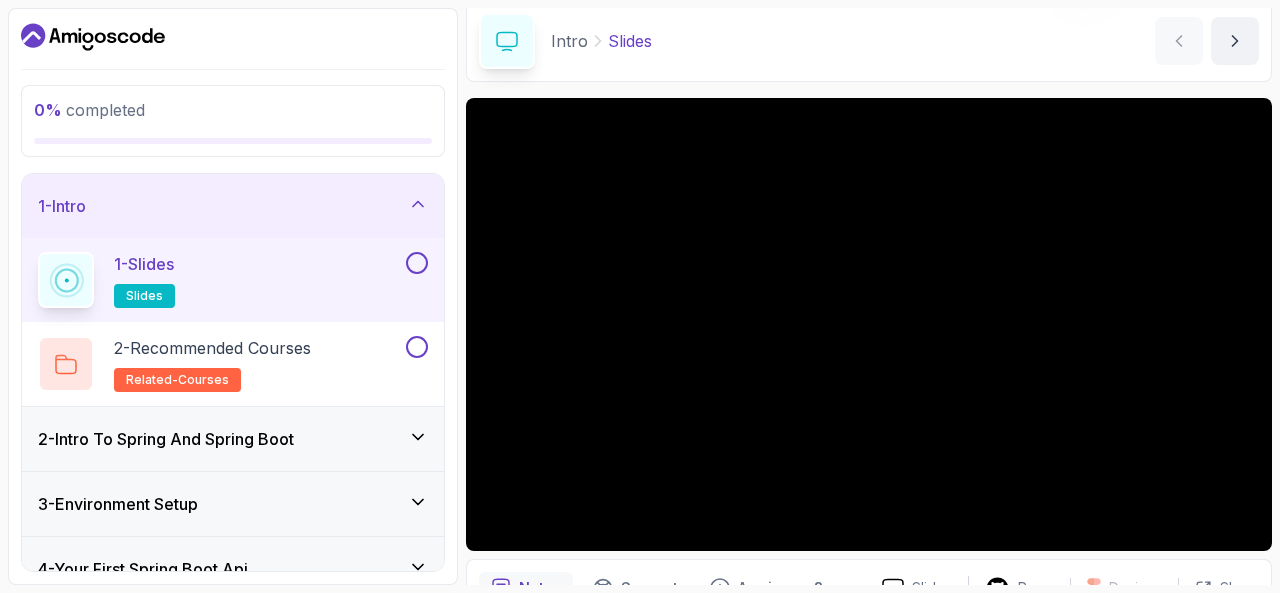 type 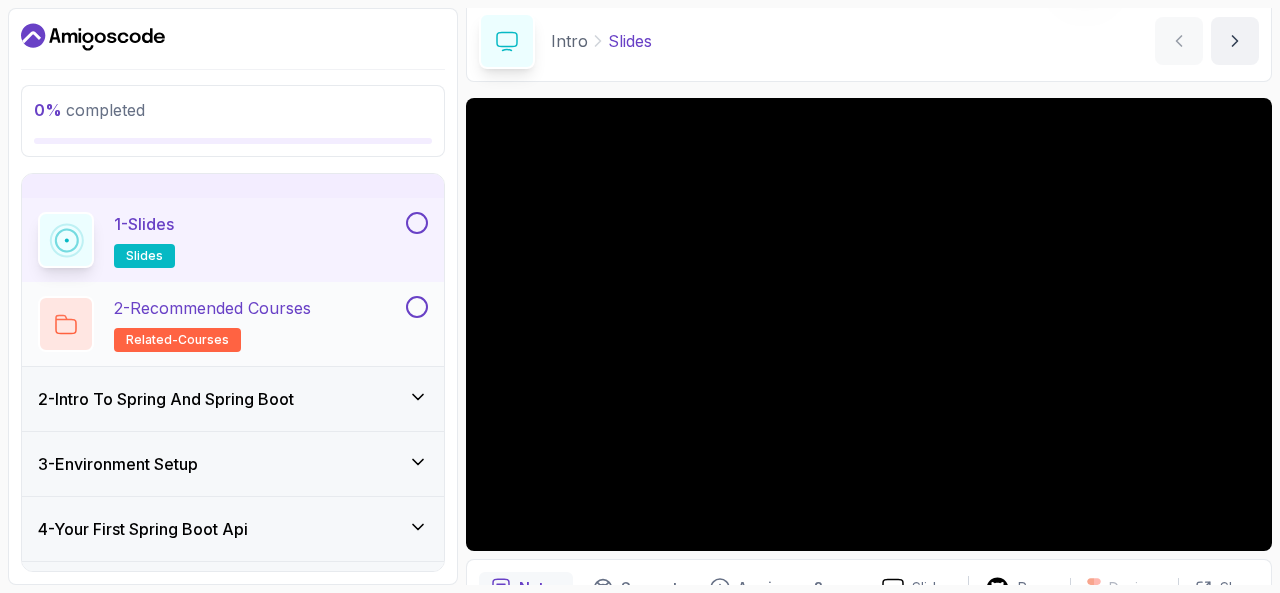 click on "2  -  Recommended Courses related-courses" at bounding box center (220, 324) 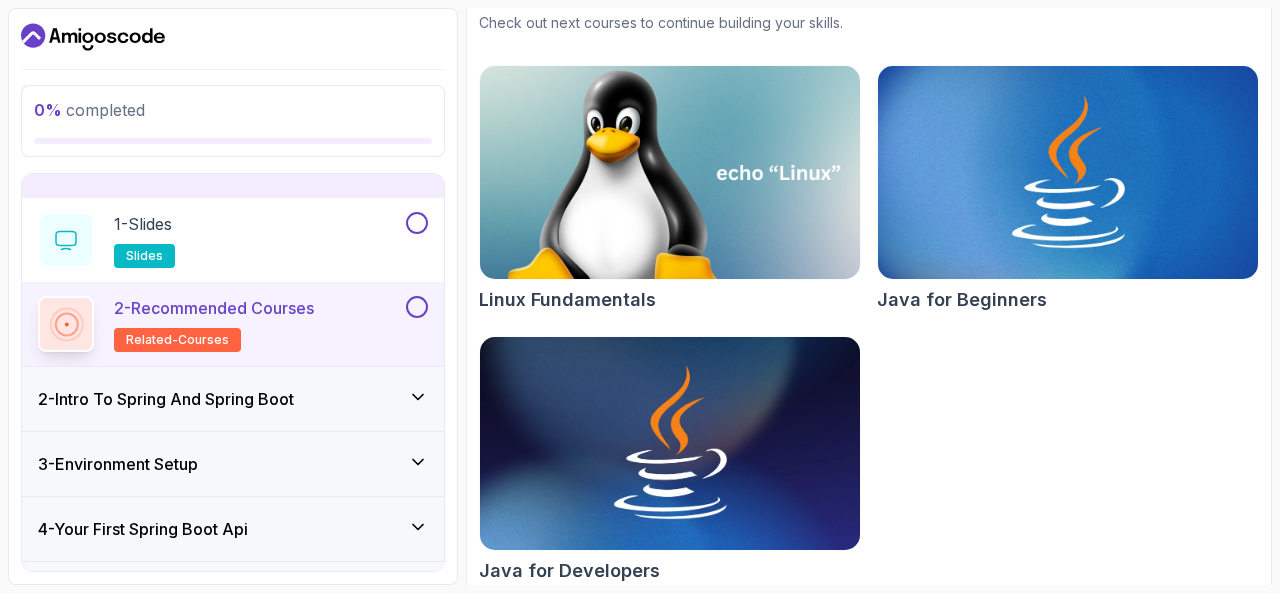 scroll, scrollTop: 243, scrollLeft: 0, axis: vertical 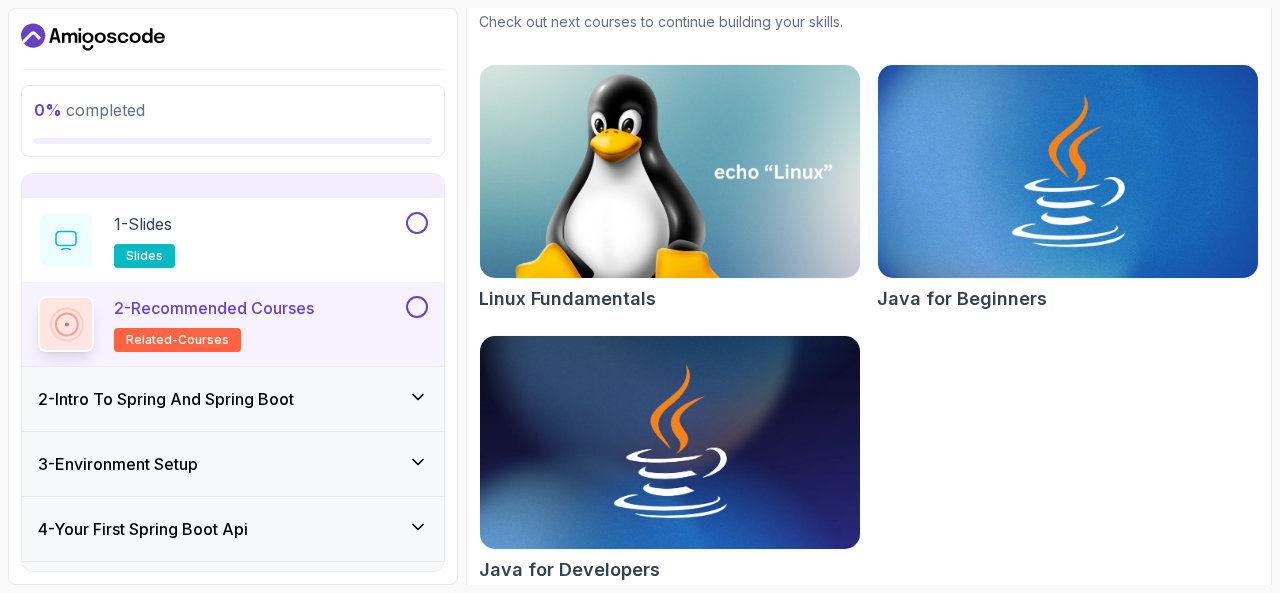 click on "2  -  Intro To Spring And Spring Boot" at bounding box center [233, 399] 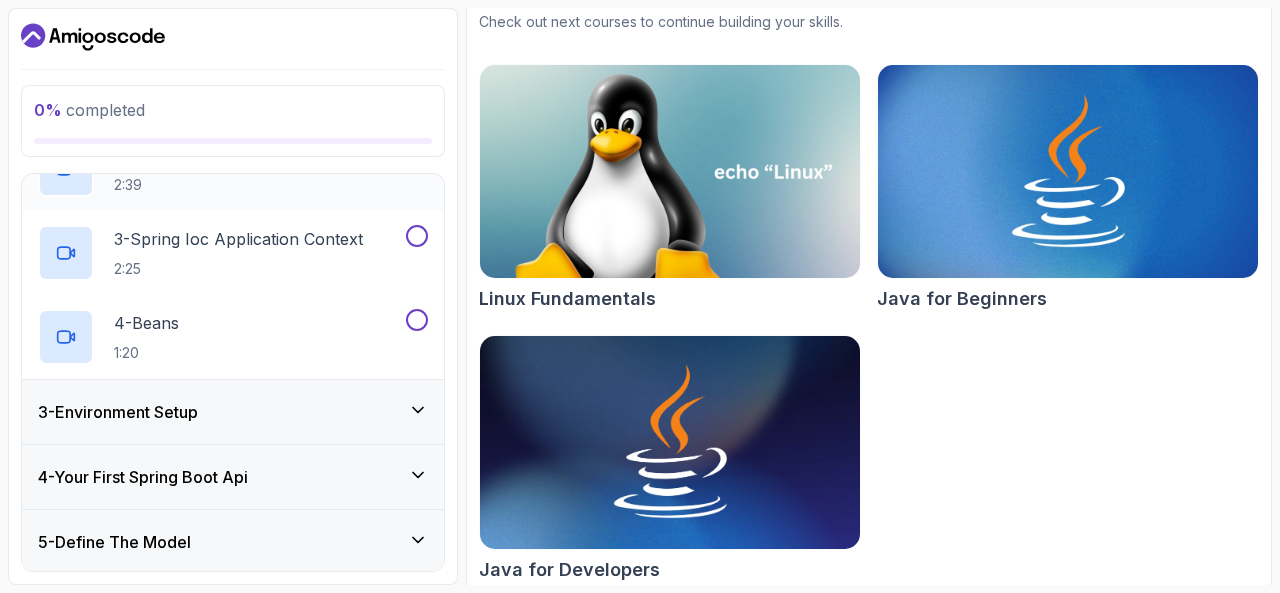 click on "3  -  Environment Setup" at bounding box center (233, 412) 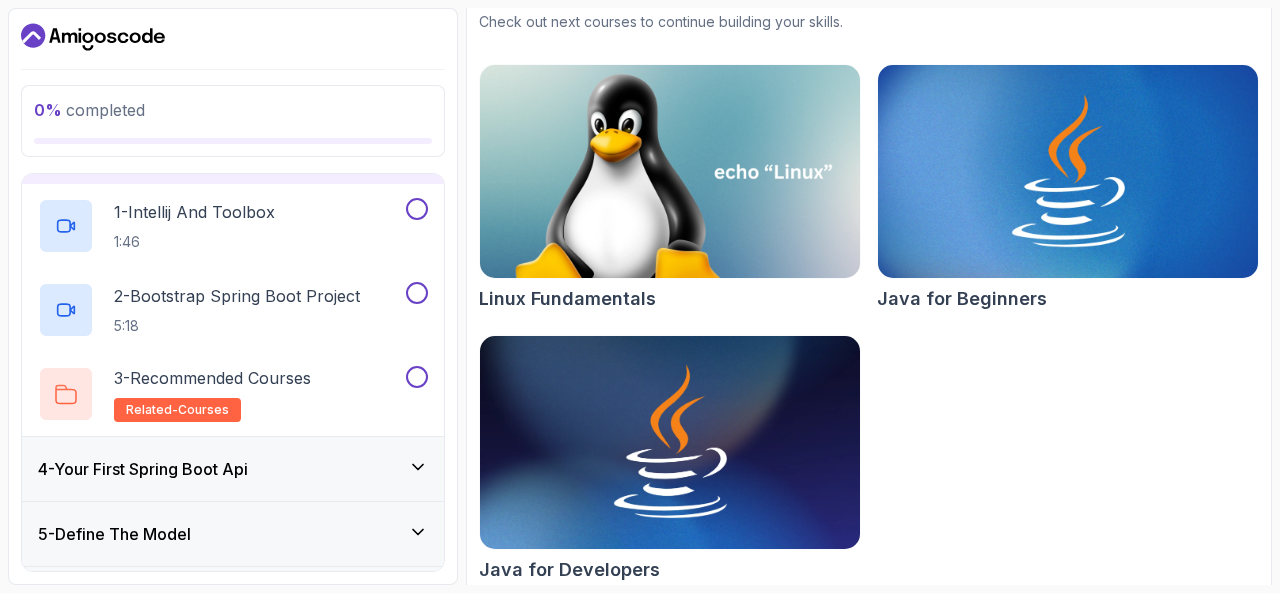 scroll, scrollTop: 0, scrollLeft: 0, axis: both 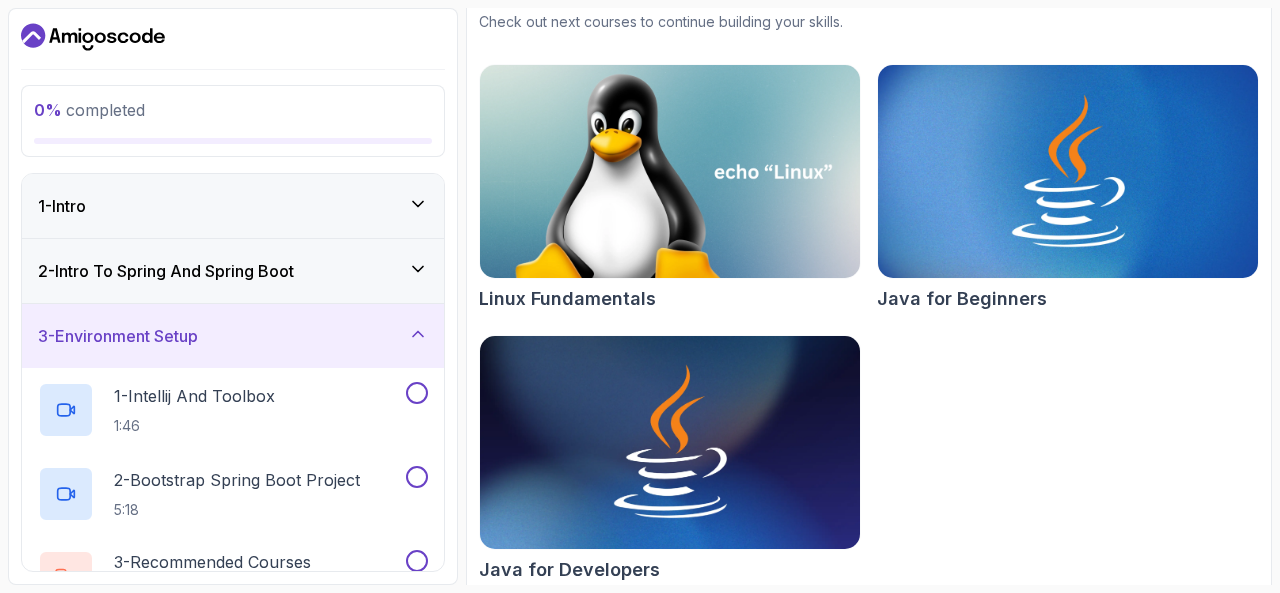click 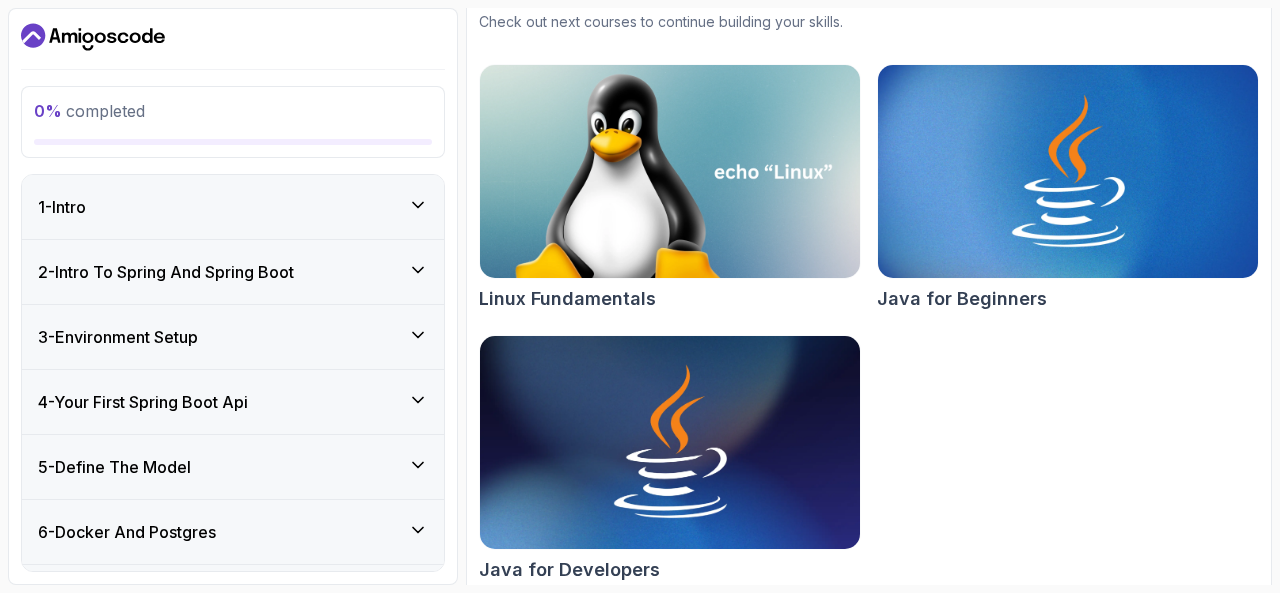 click 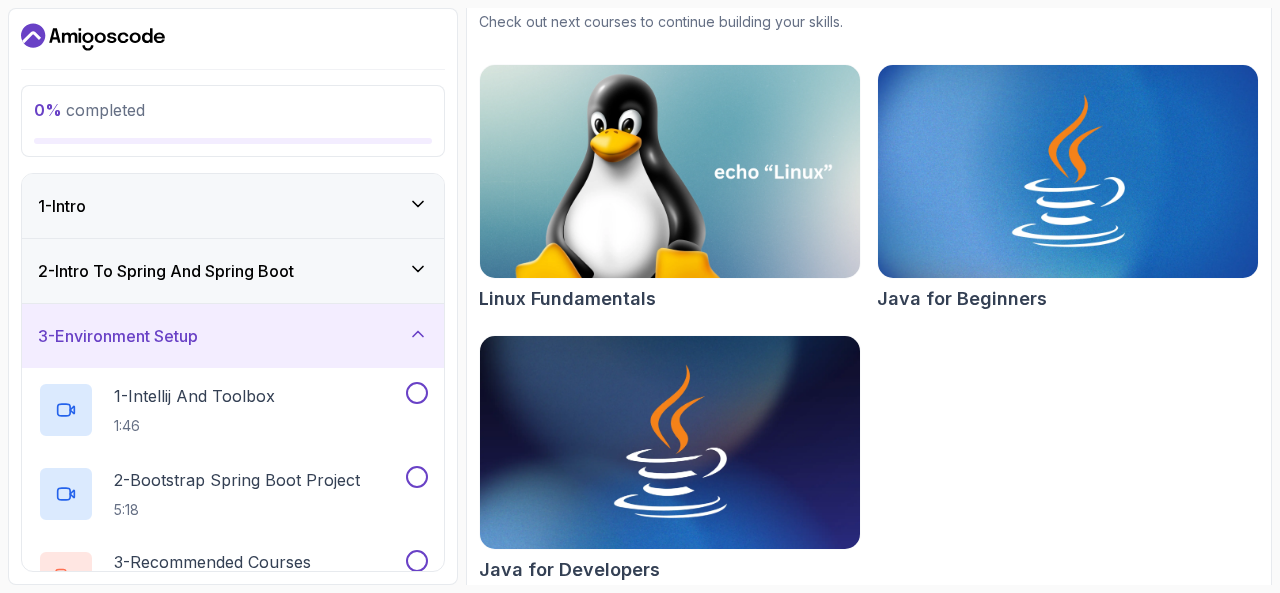 click 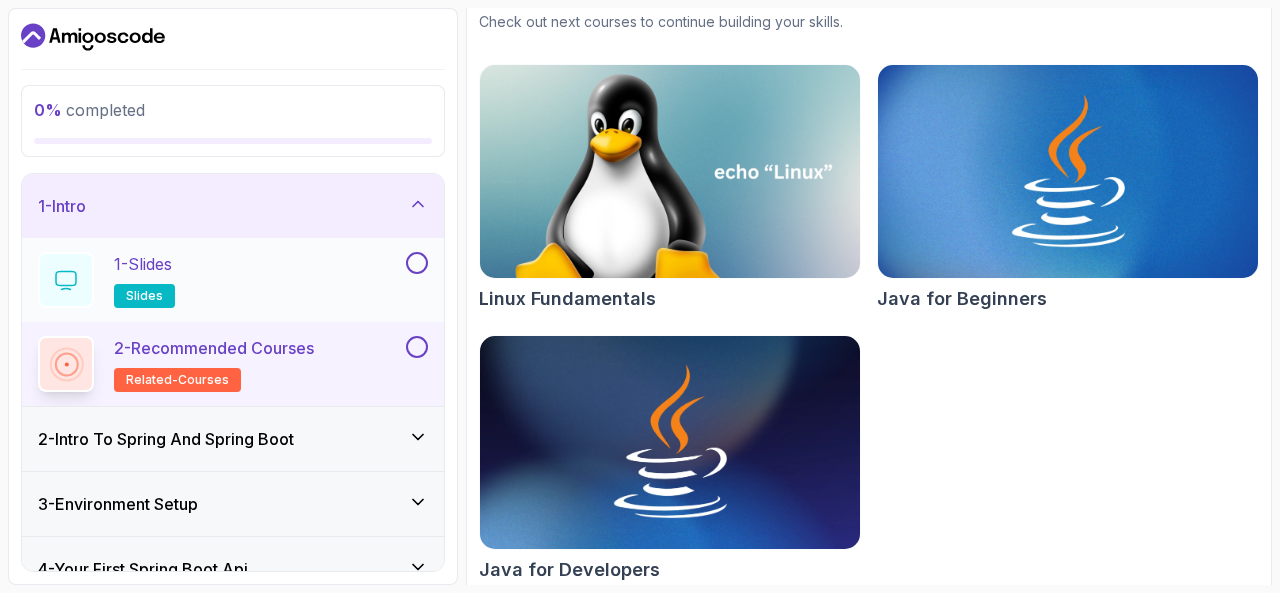 click on "1  -  Slides slides" at bounding box center [220, 280] 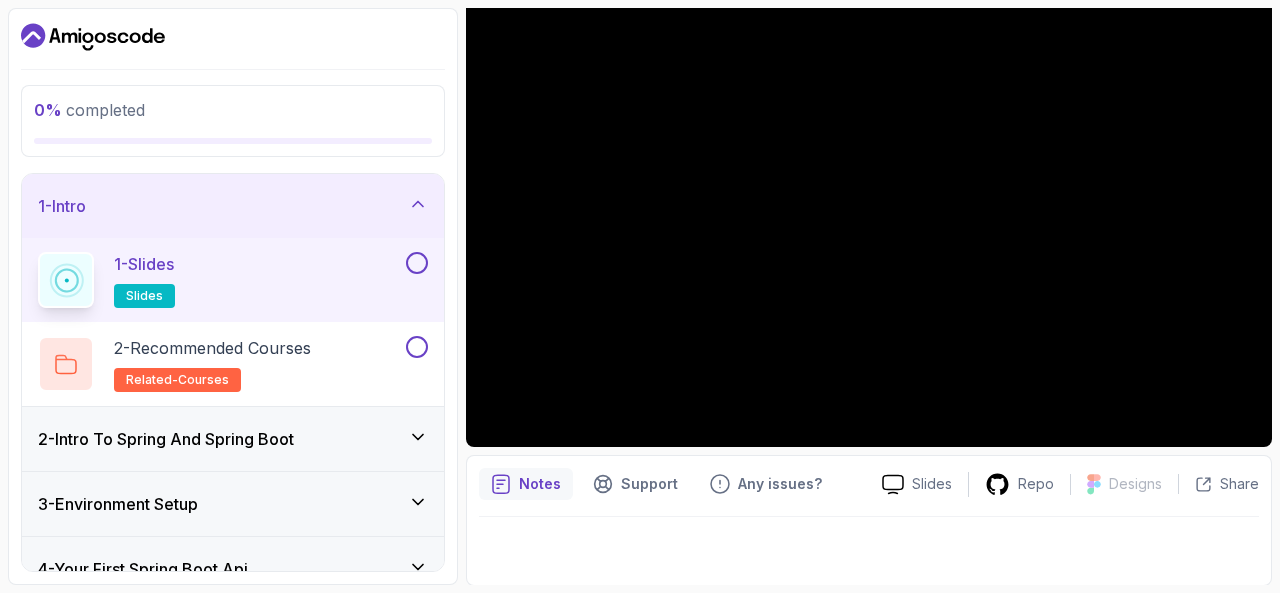 click at bounding box center (417, 263) 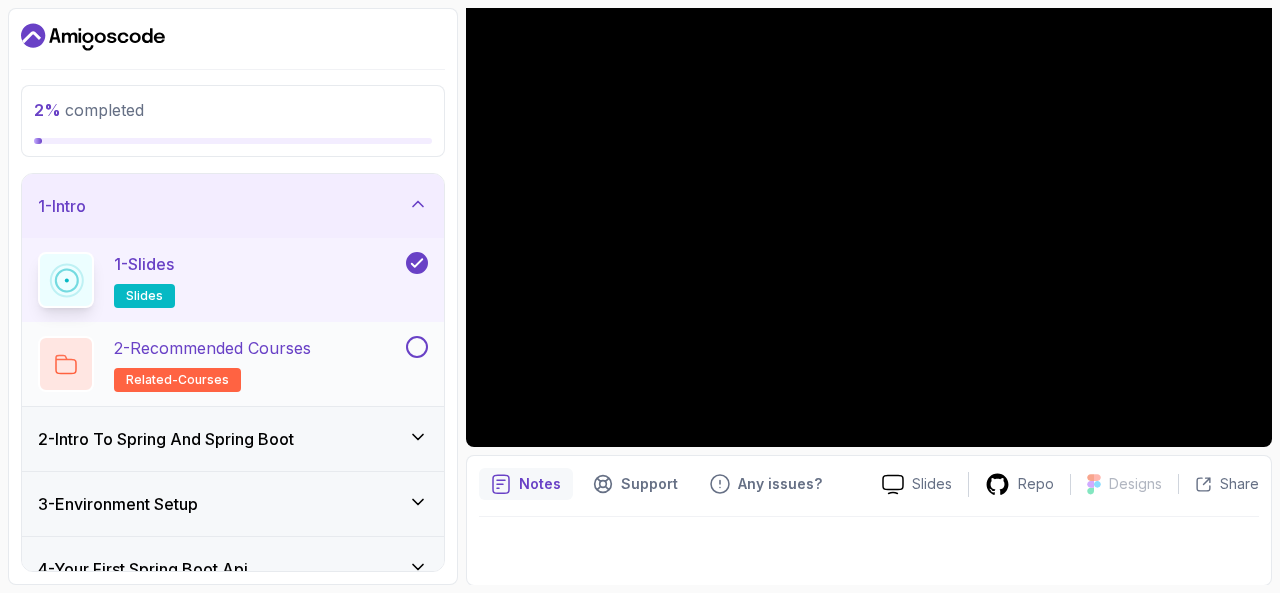click on "2  -  Recommended Courses related-courses" at bounding box center (220, 364) 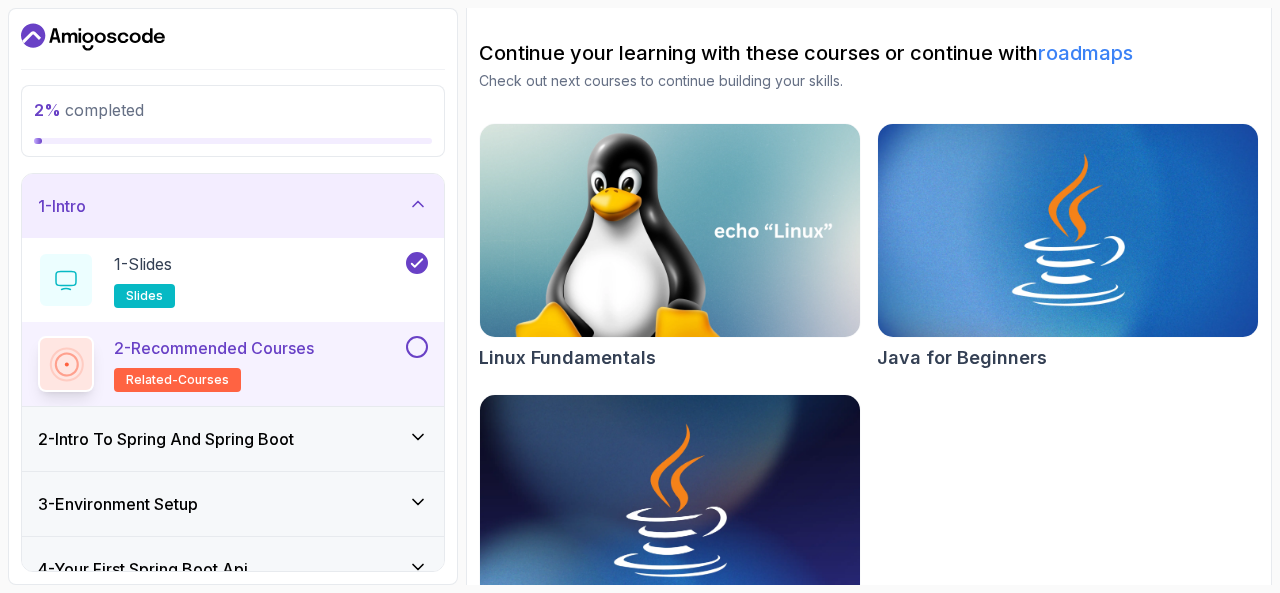 click at bounding box center [417, 347] 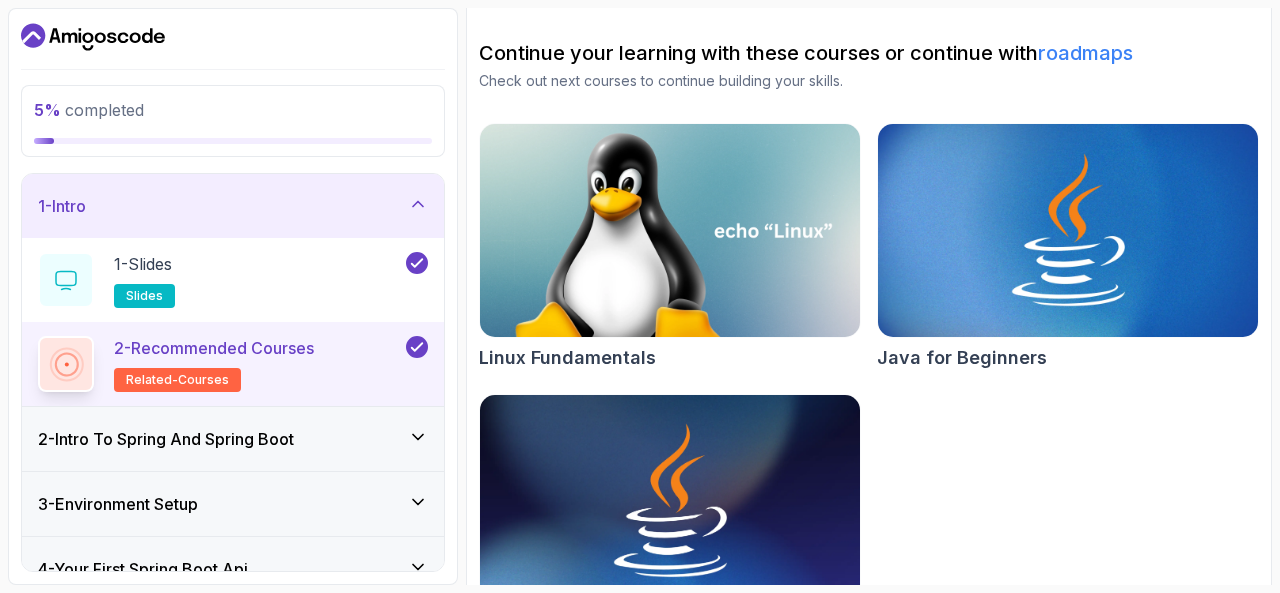 click on "2  -  Intro To Spring And Spring Boot" at bounding box center (233, 439) 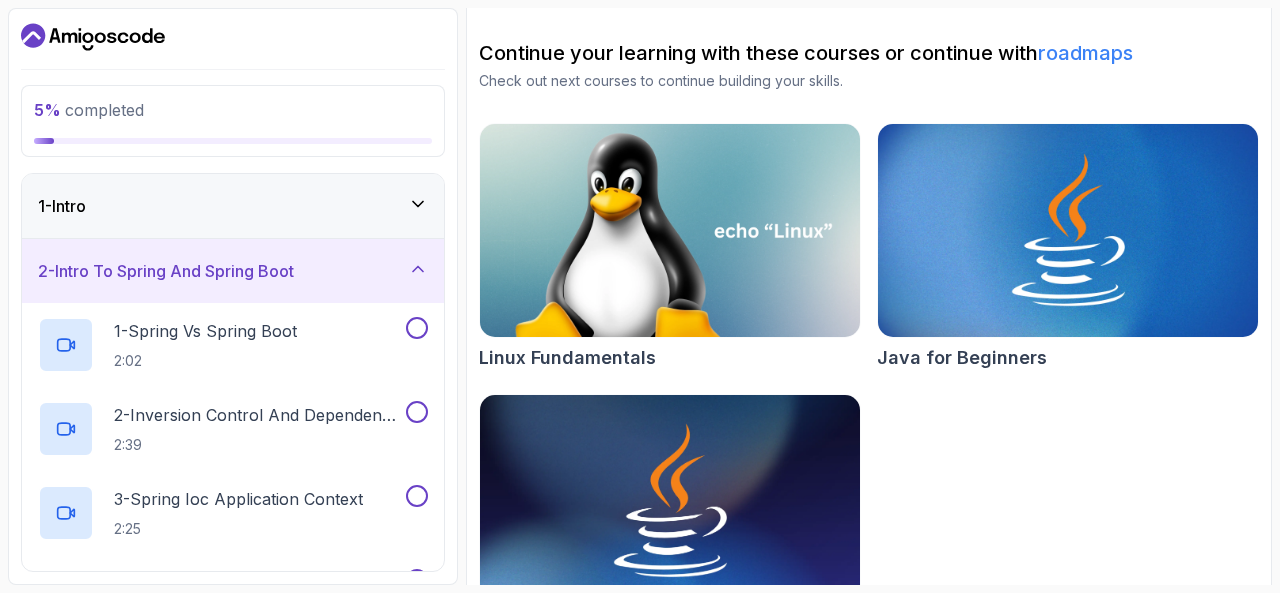scroll, scrollTop: 3, scrollLeft: 0, axis: vertical 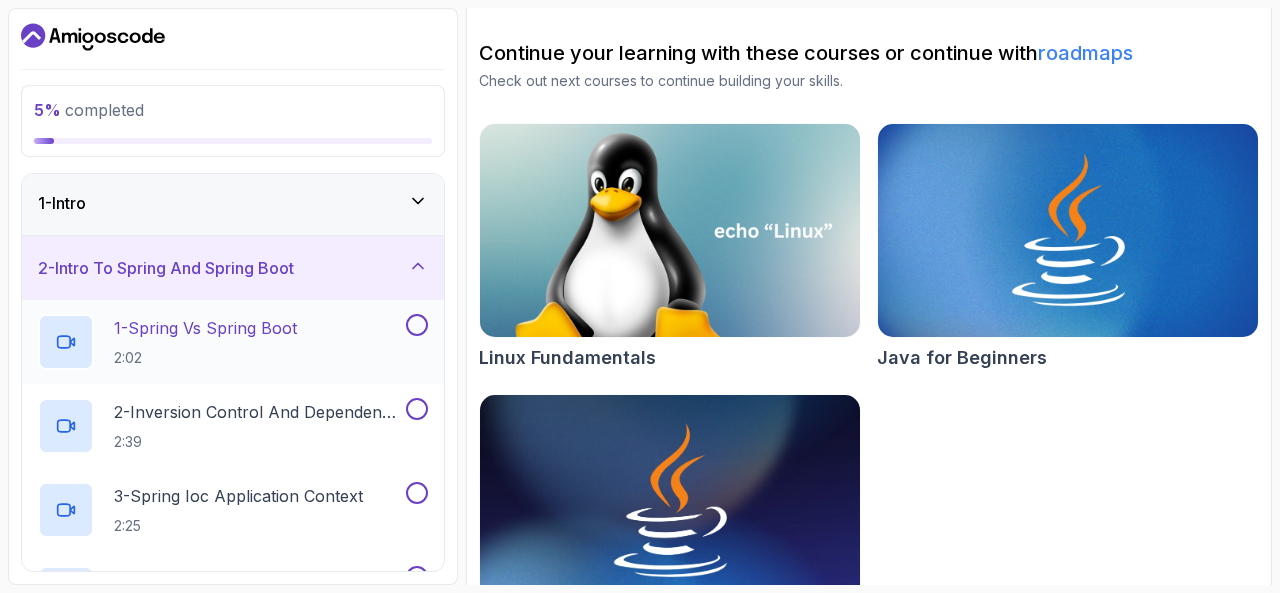 click on "1  -  Spring Vs Spring Boot 2:02" at bounding box center (220, 342) 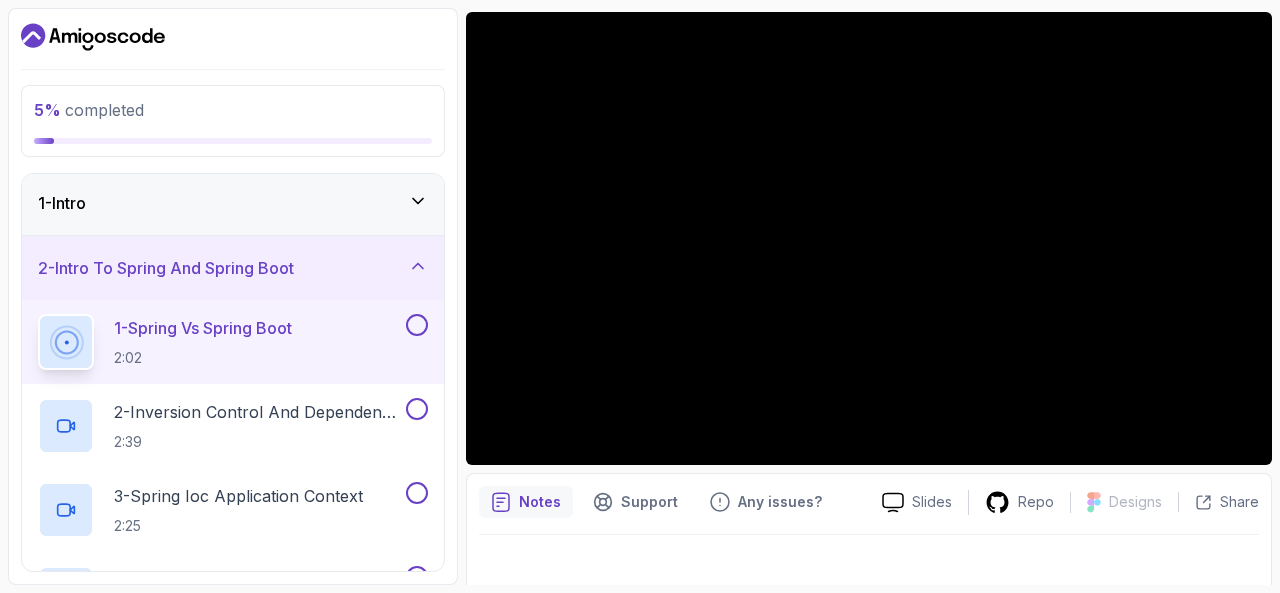 scroll, scrollTop: 166, scrollLeft: 0, axis: vertical 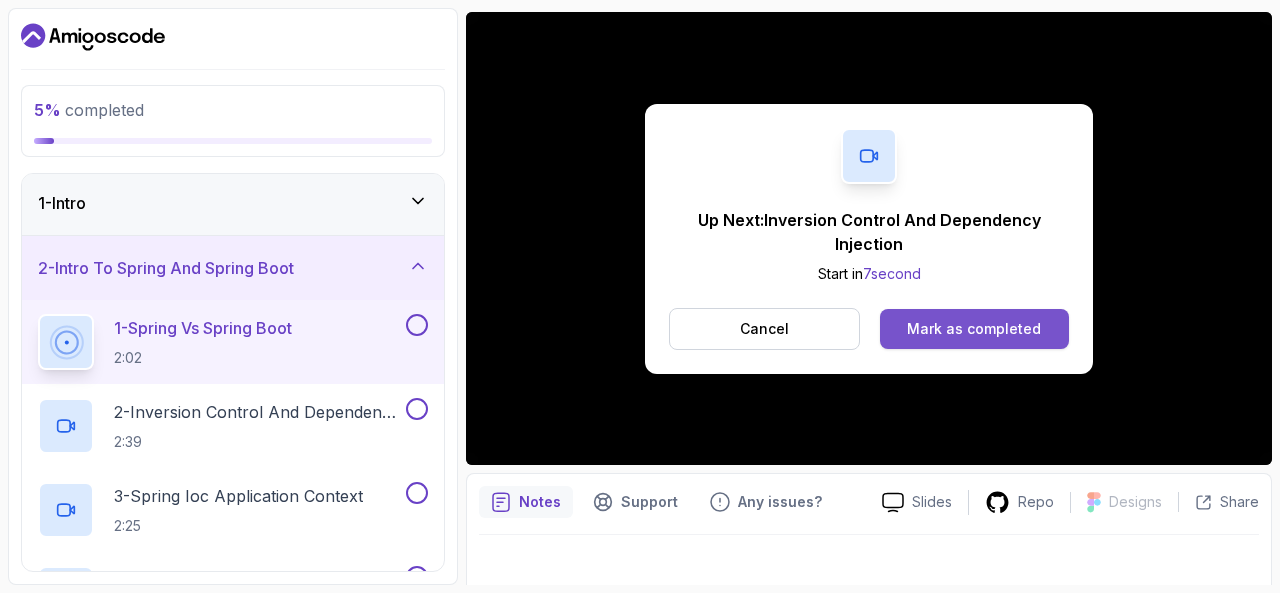 click on "Mark as completed" at bounding box center [974, 329] 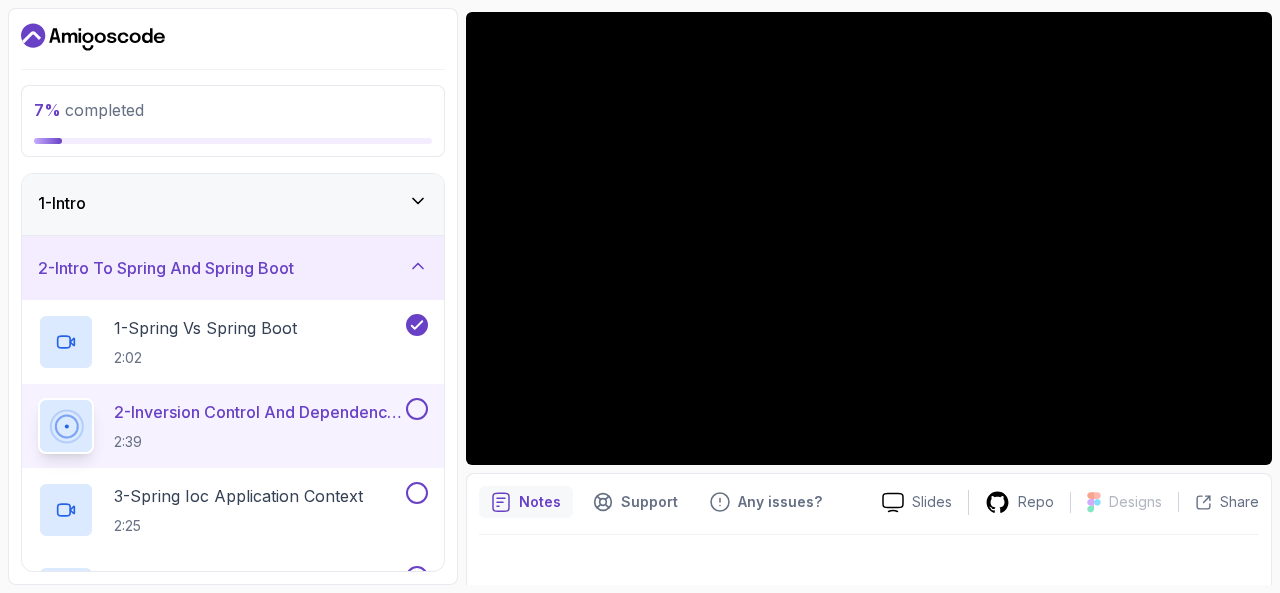 scroll, scrollTop: 184, scrollLeft: 0, axis: vertical 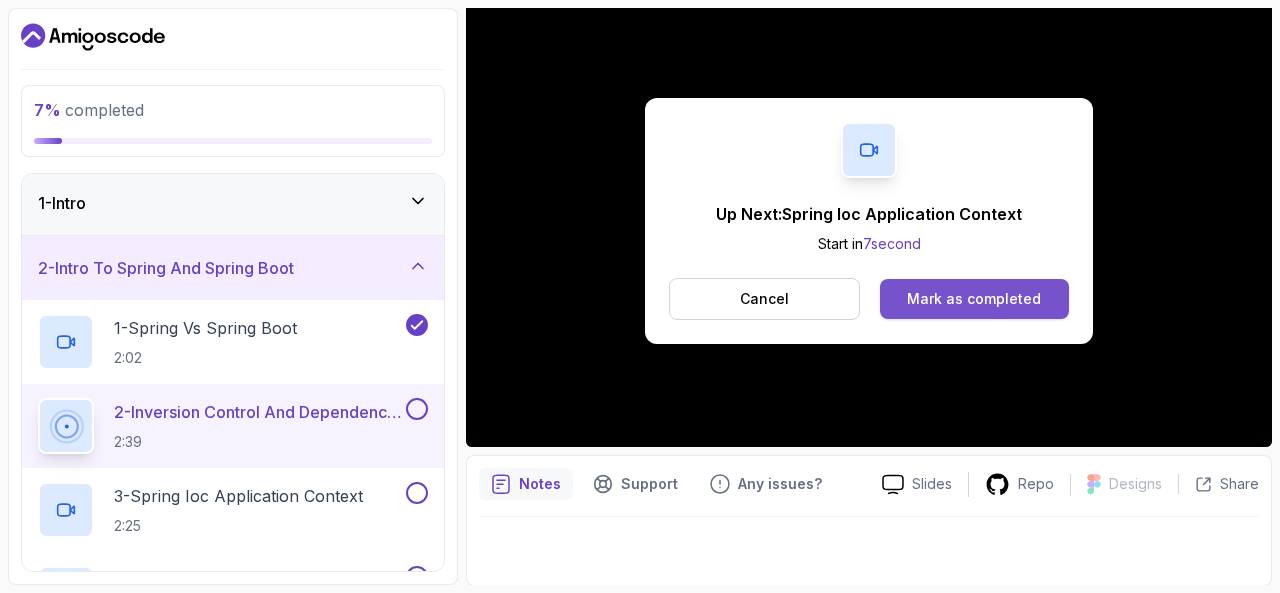 click on "Mark as completed" at bounding box center [974, 299] 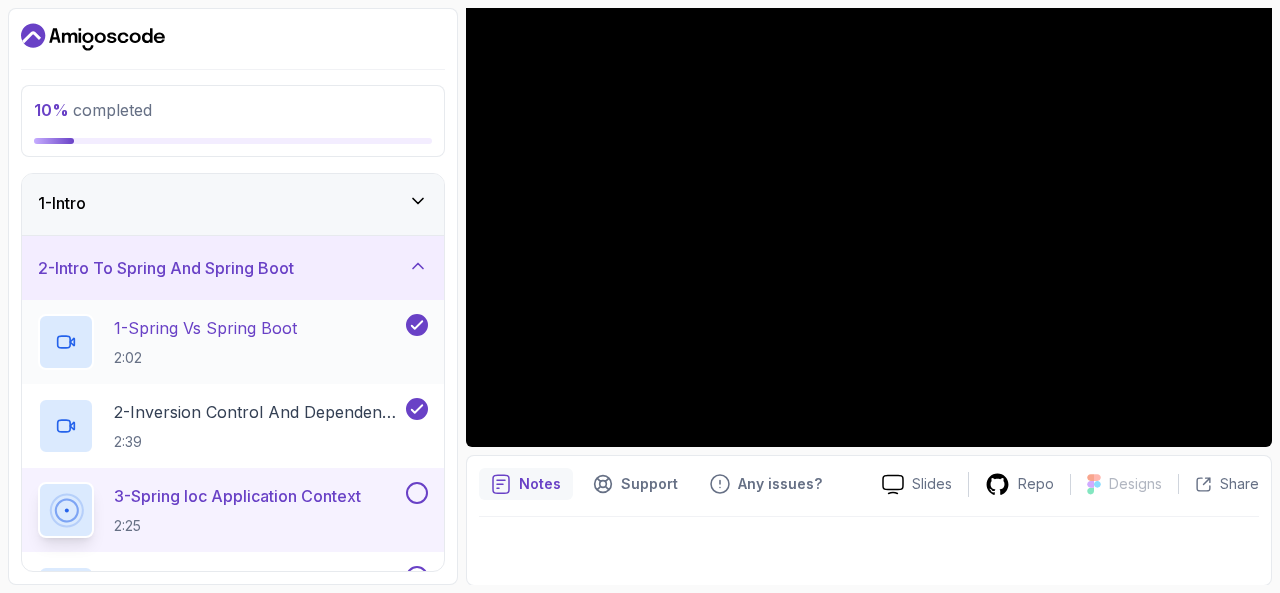 scroll, scrollTop: 712, scrollLeft: 0, axis: vertical 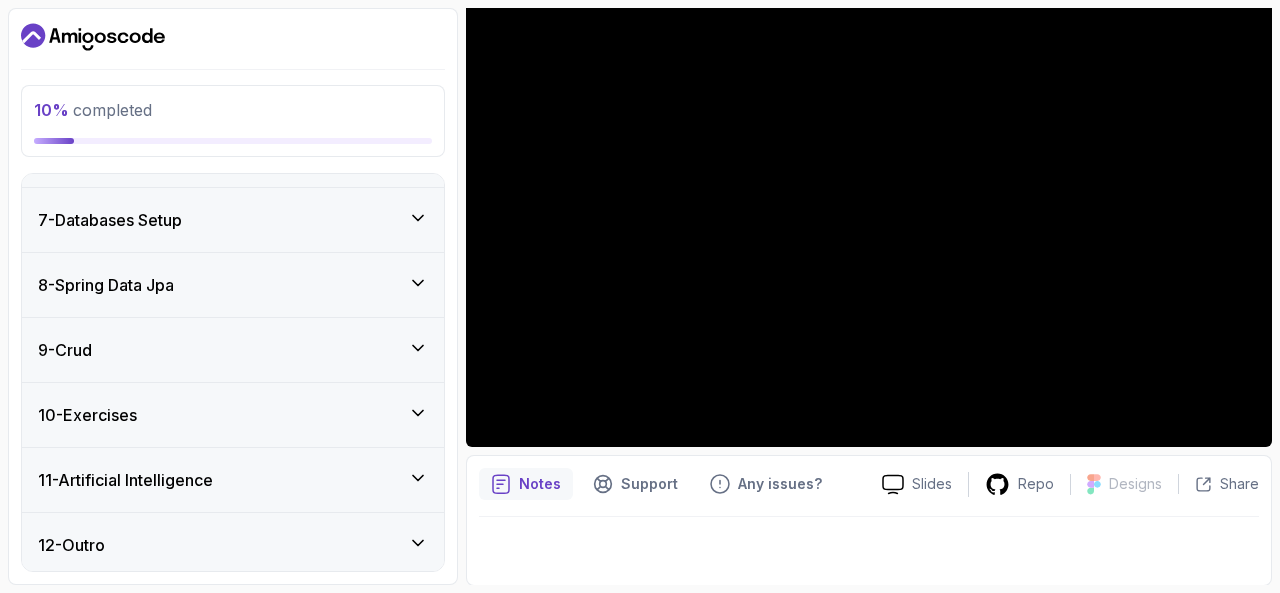 click on "11  -  Artificial Intelligence" at bounding box center [233, 480] 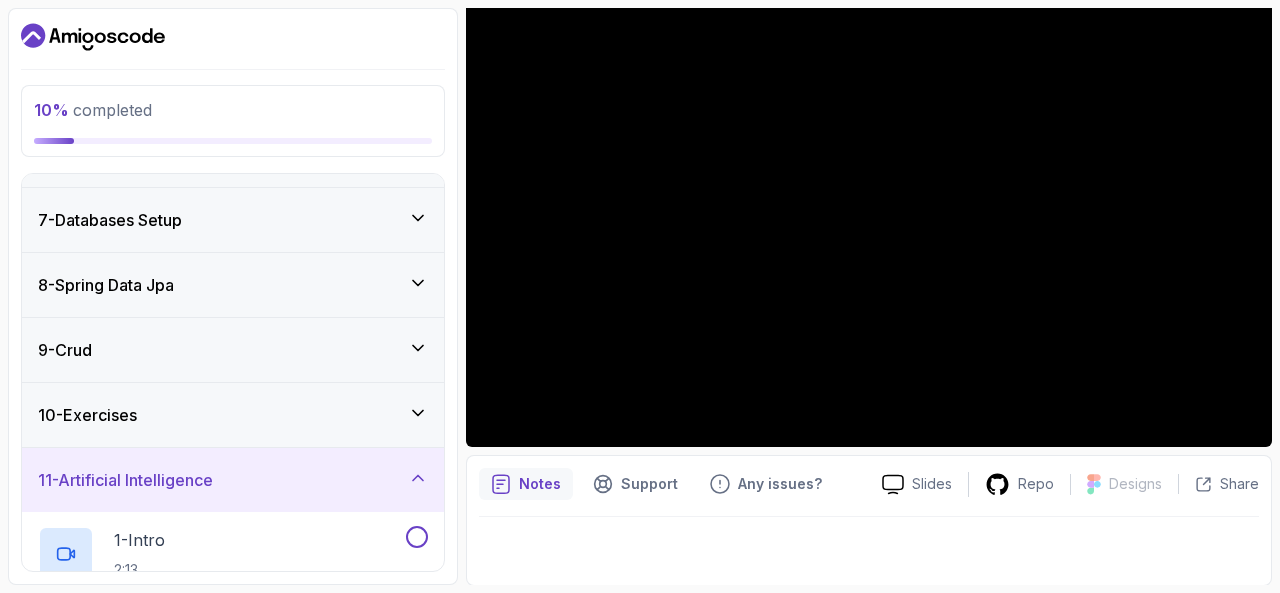 scroll, scrollTop: 376, scrollLeft: 0, axis: vertical 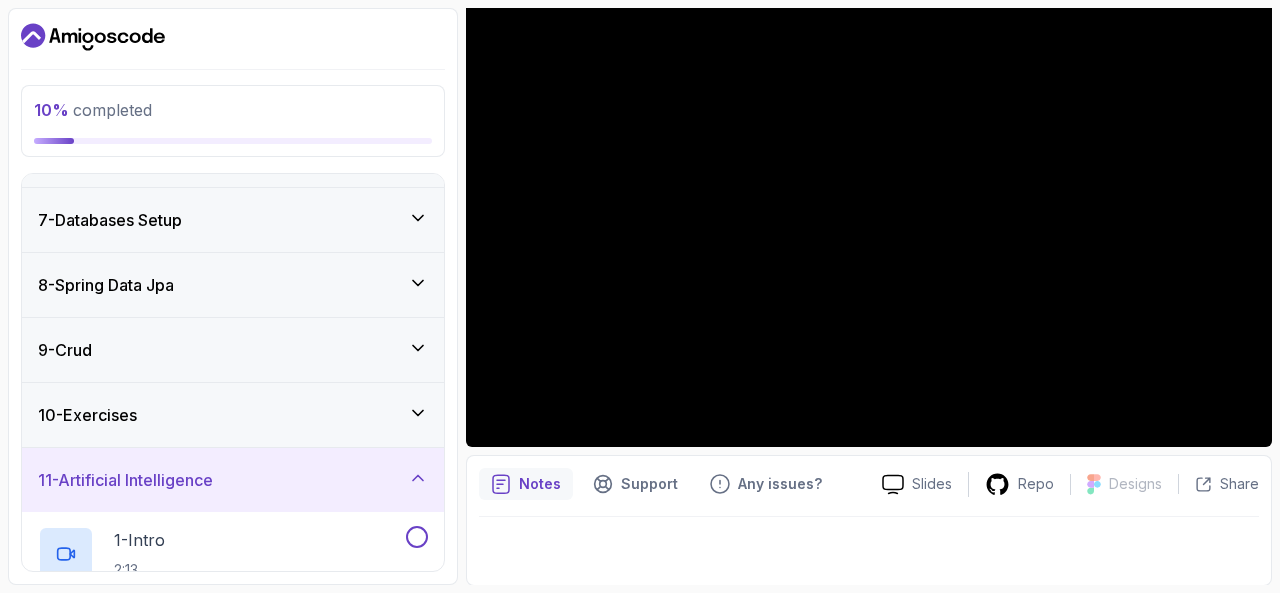 click on "11  -  Artificial Intelligence" at bounding box center [233, 480] 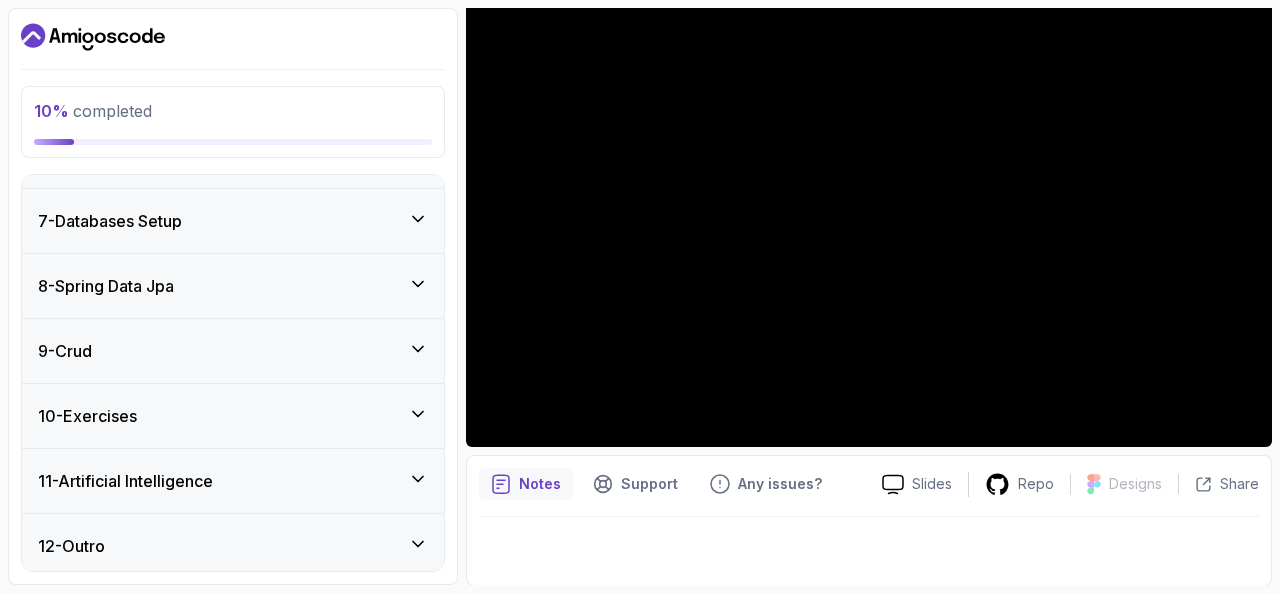 scroll, scrollTop: 0, scrollLeft: 0, axis: both 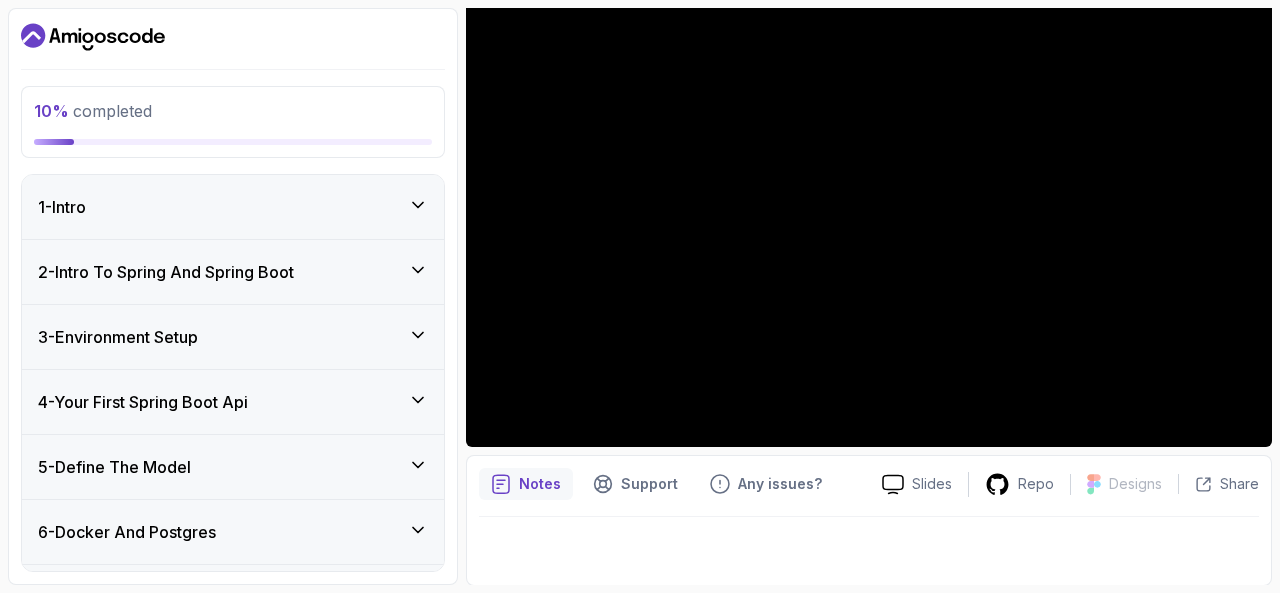type 